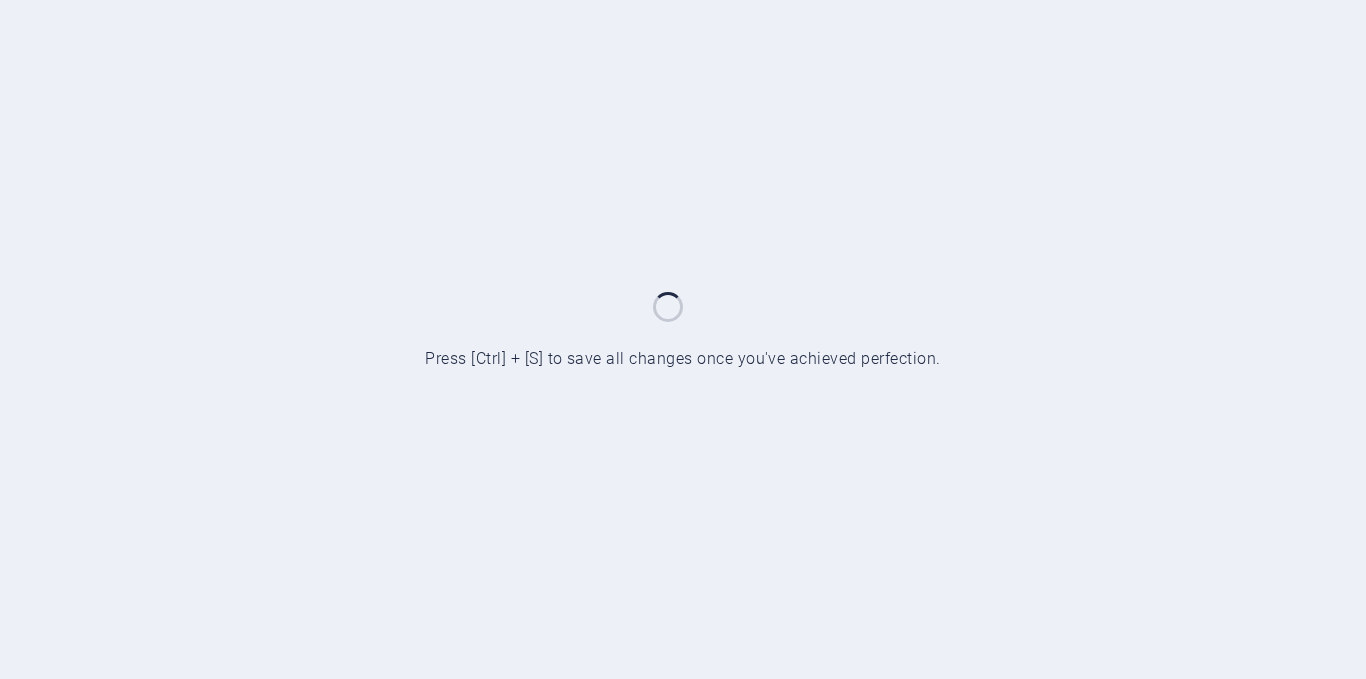 scroll, scrollTop: 0, scrollLeft: 0, axis: both 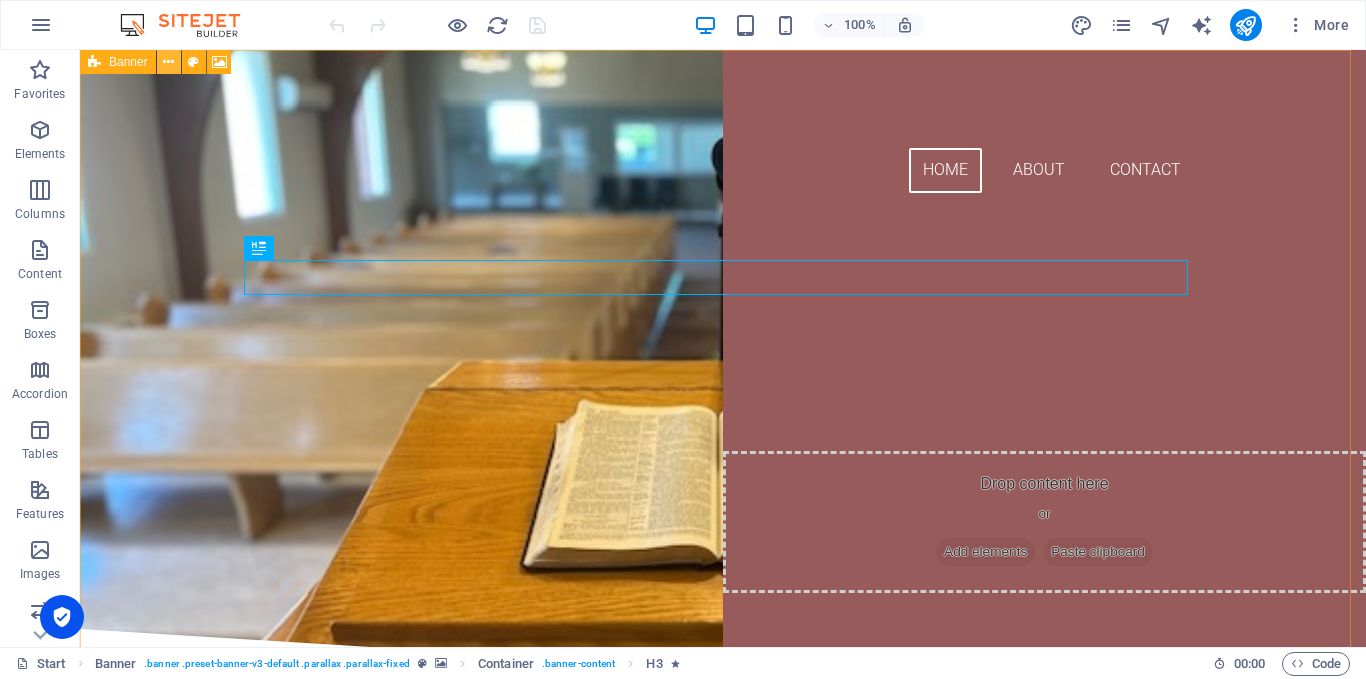 click at bounding box center (168, 62) 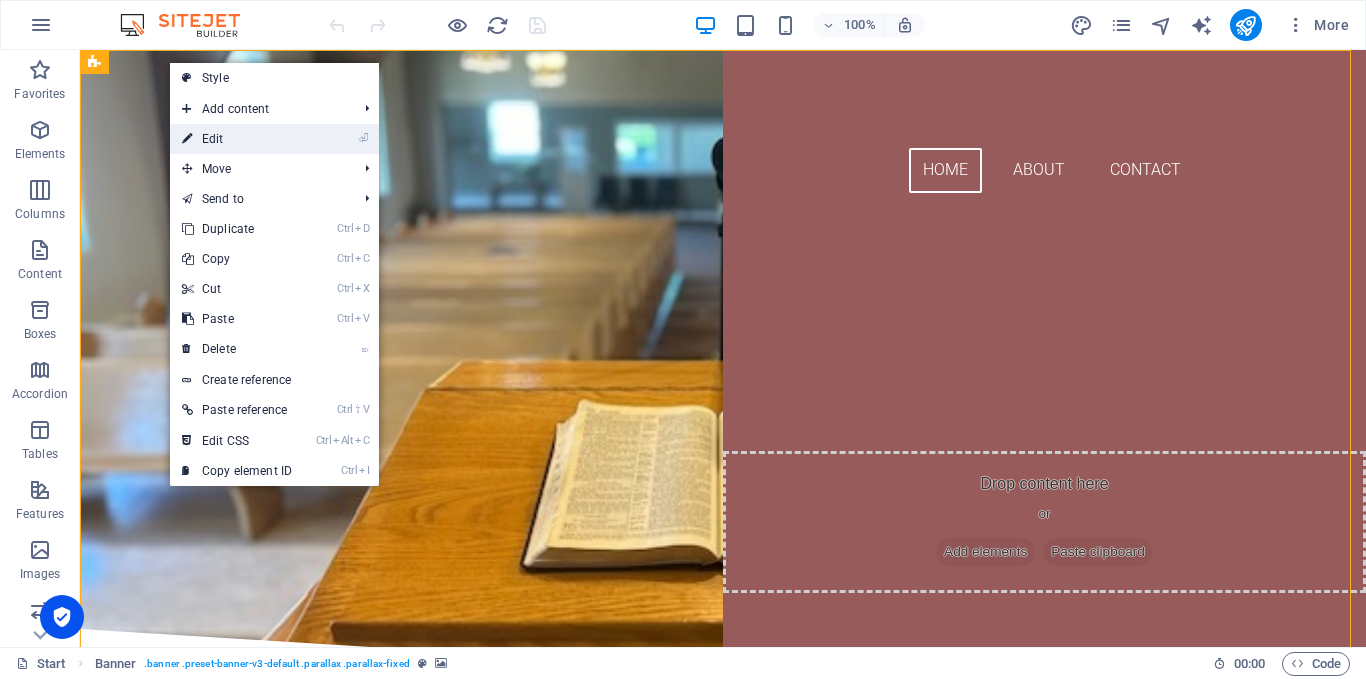 click on "⏎  Edit" at bounding box center (237, 139) 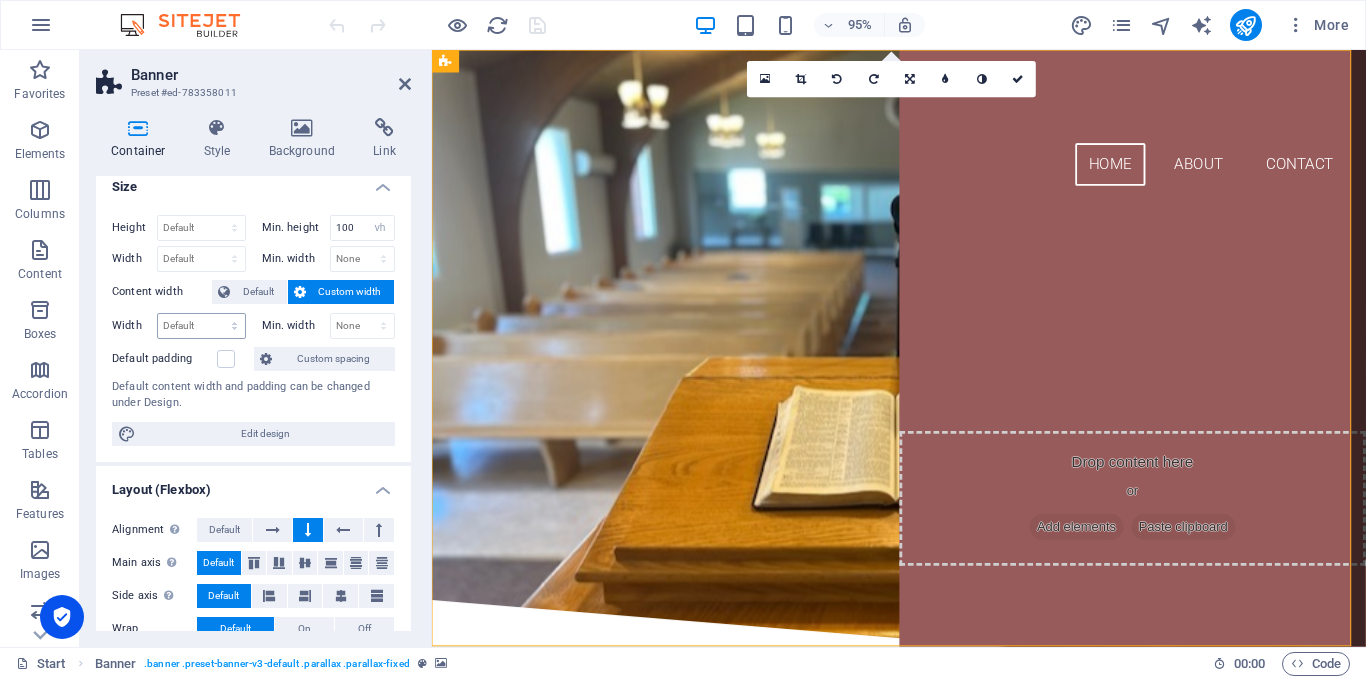 scroll, scrollTop: 0, scrollLeft: 0, axis: both 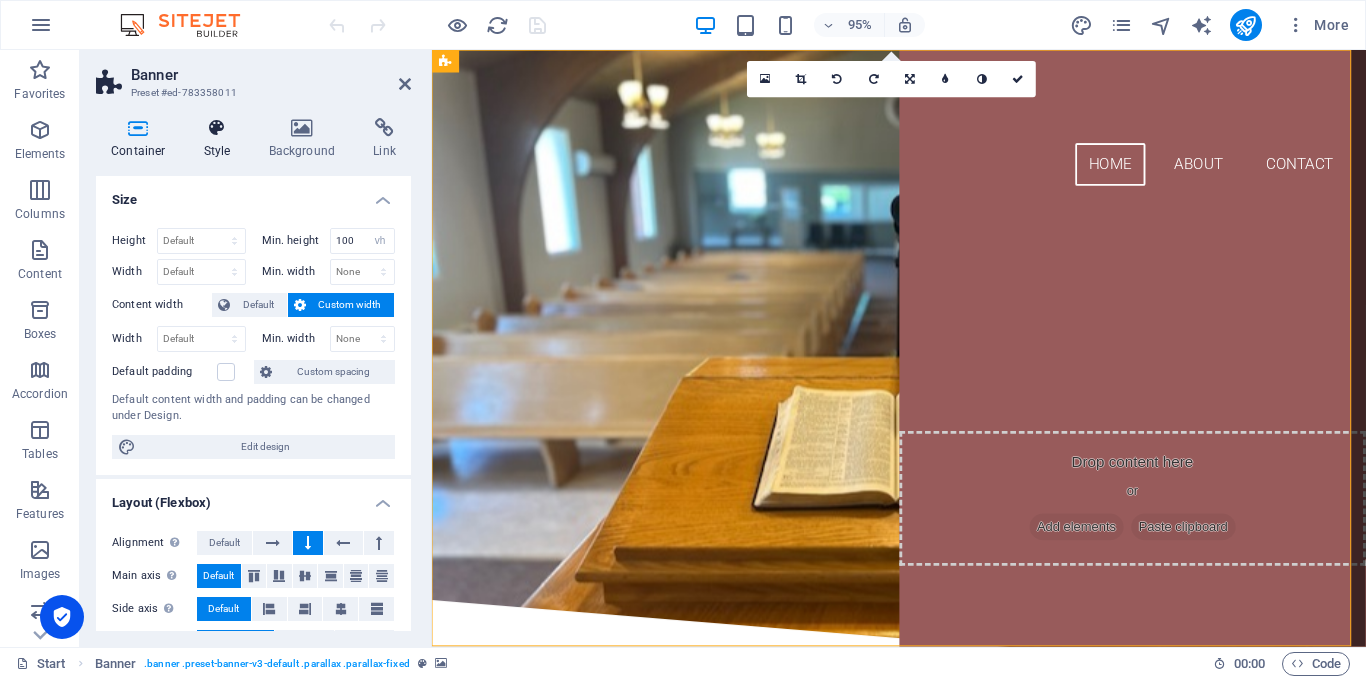 click at bounding box center [217, 128] 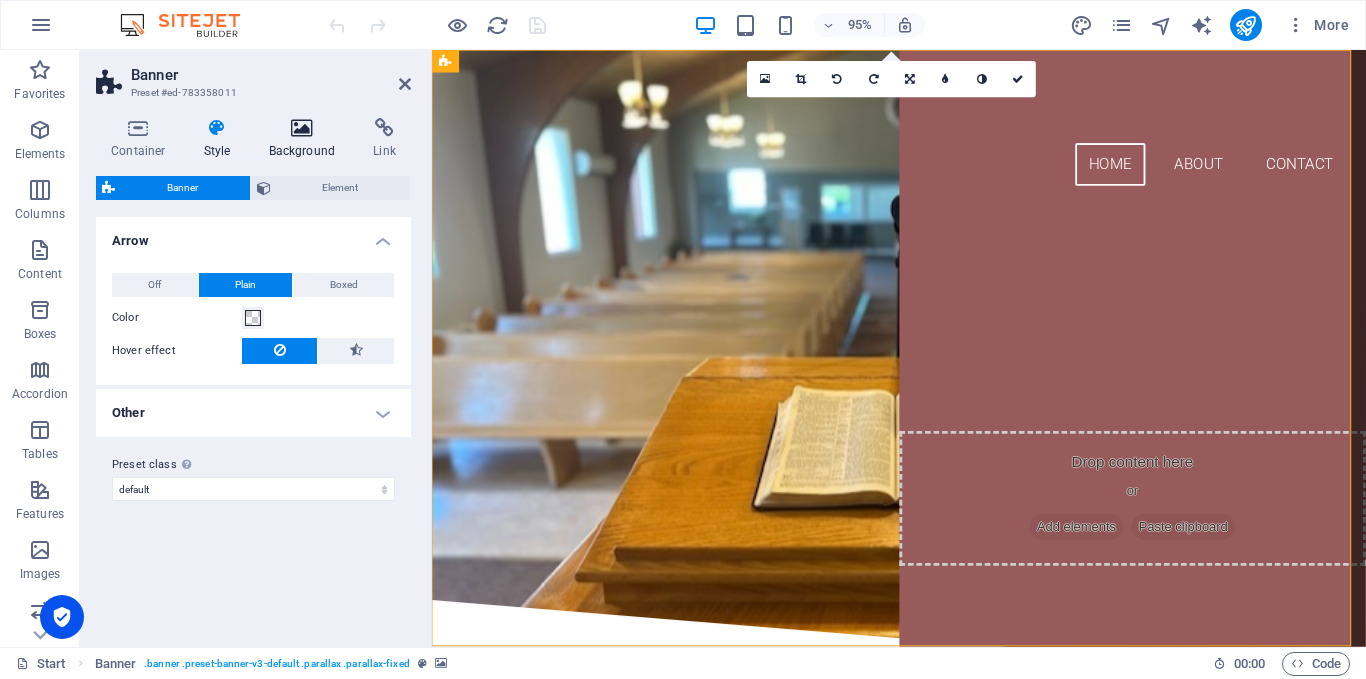 click at bounding box center (302, 128) 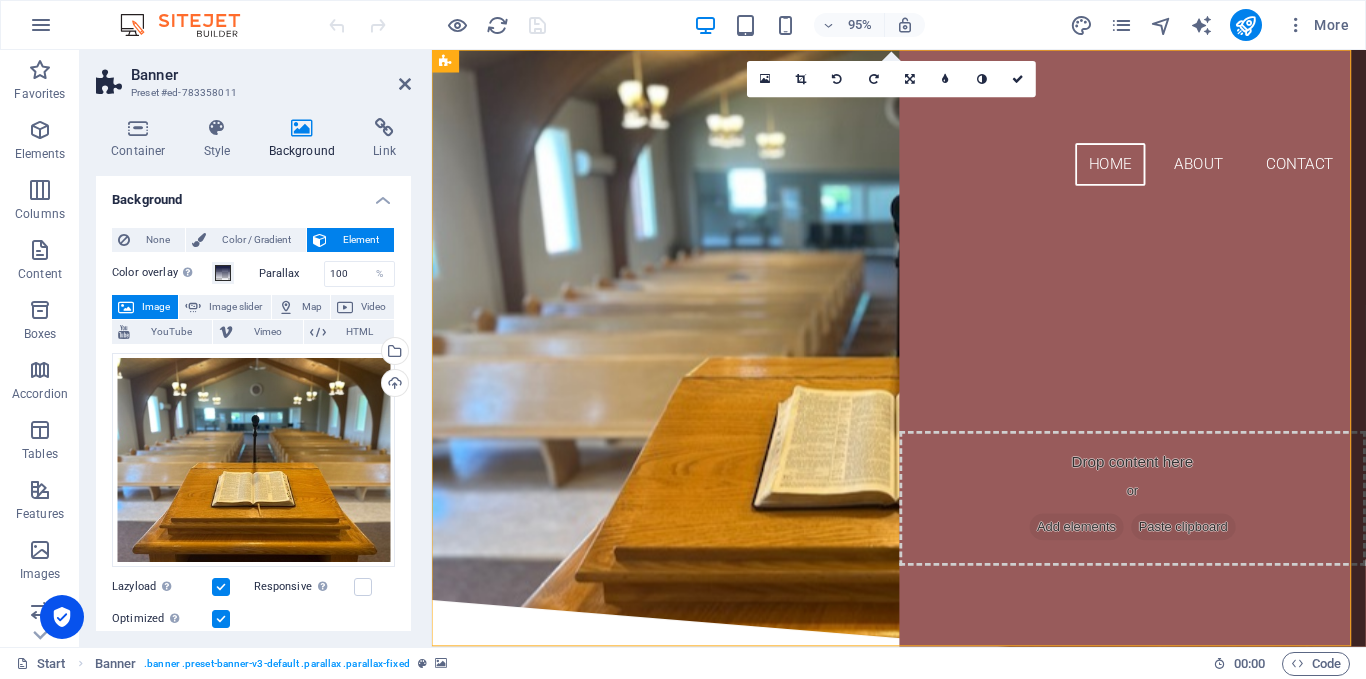 click at bounding box center [302, 128] 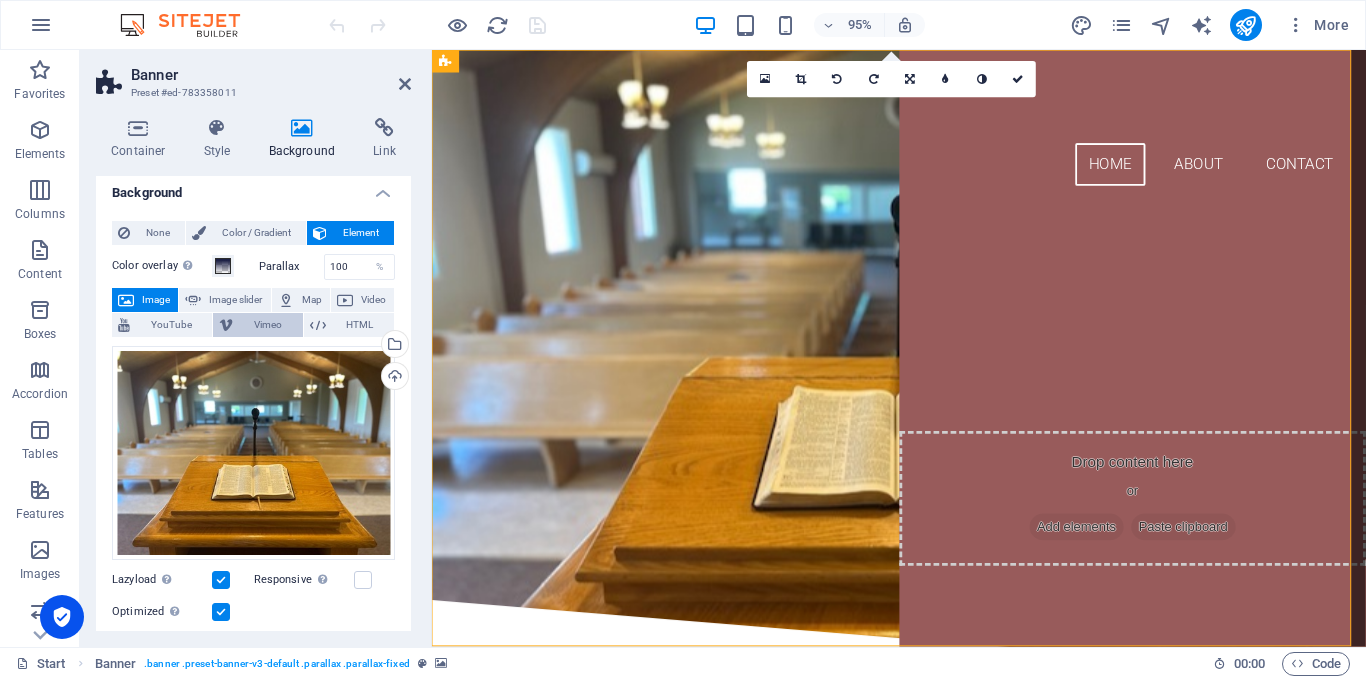 scroll, scrollTop: 0, scrollLeft: 0, axis: both 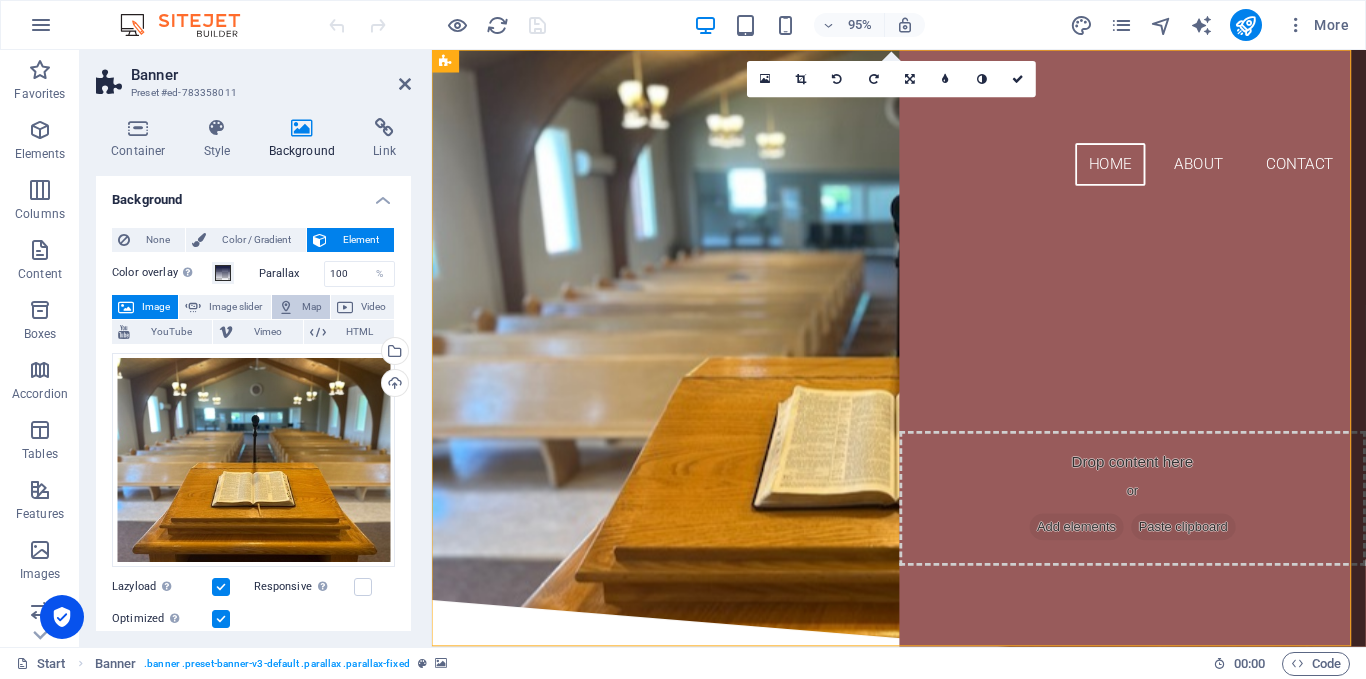 click on "Map" at bounding box center (312, 307) 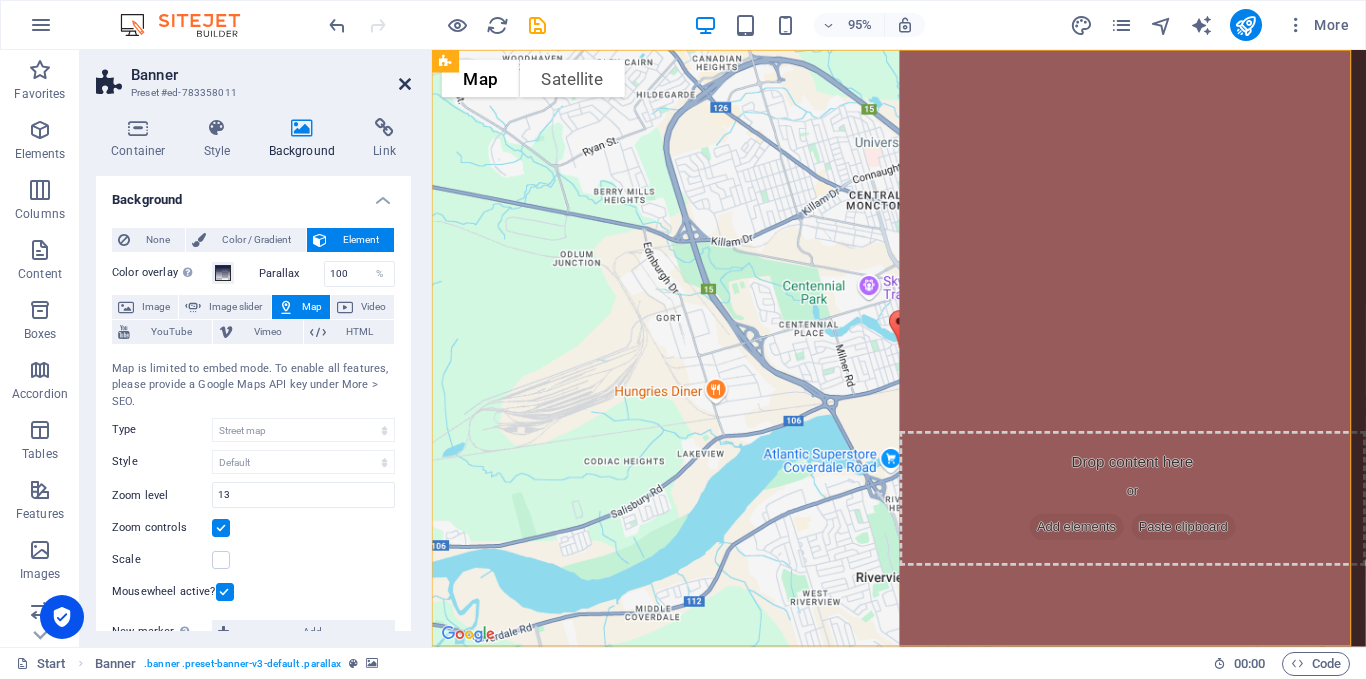 click at bounding box center [405, 84] 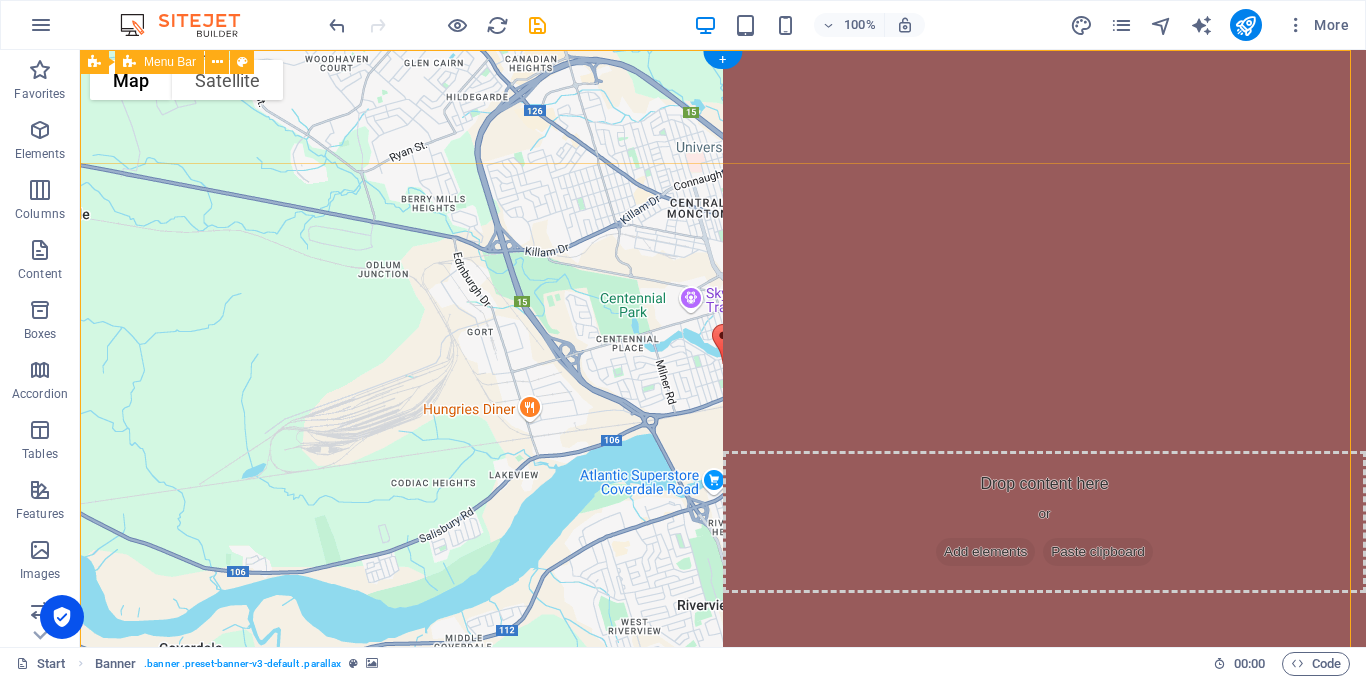 click on "Home About Contact" at bounding box center [723, 757] 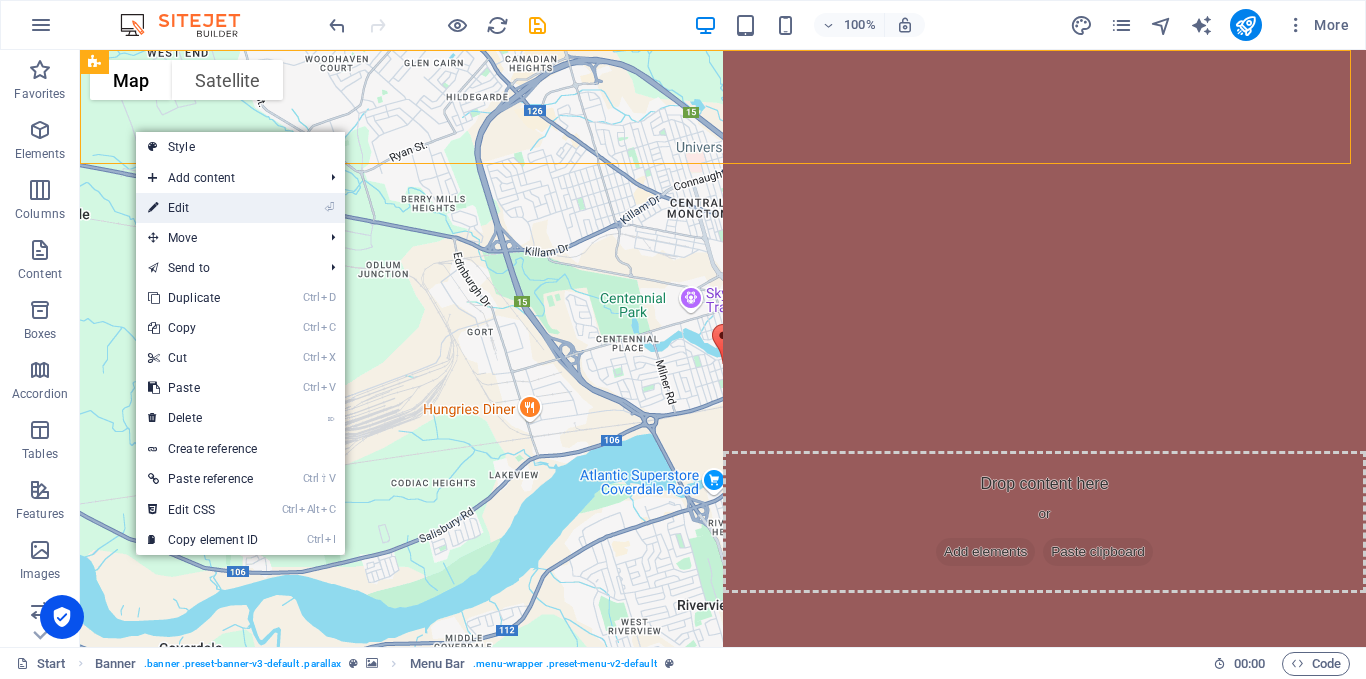 click on "⏎  Edit" at bounding box center [203, 208] 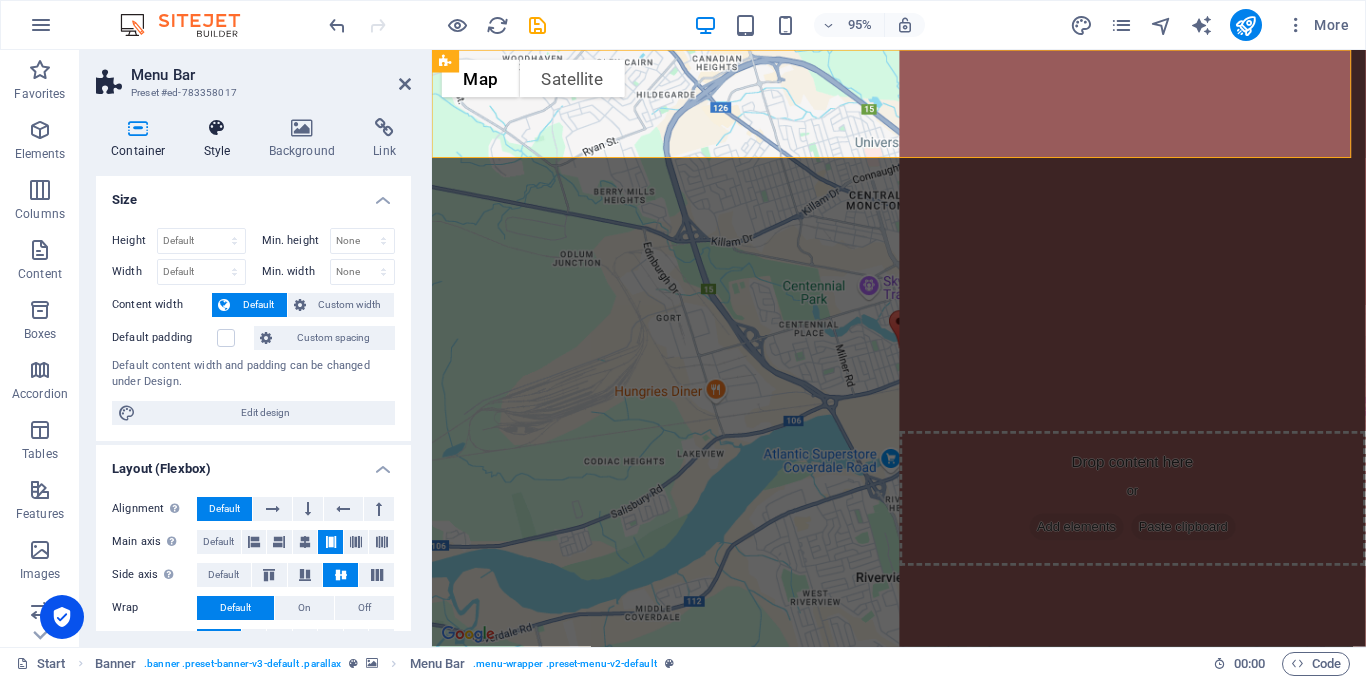 click on "Style" at bounding box center (221, 139) 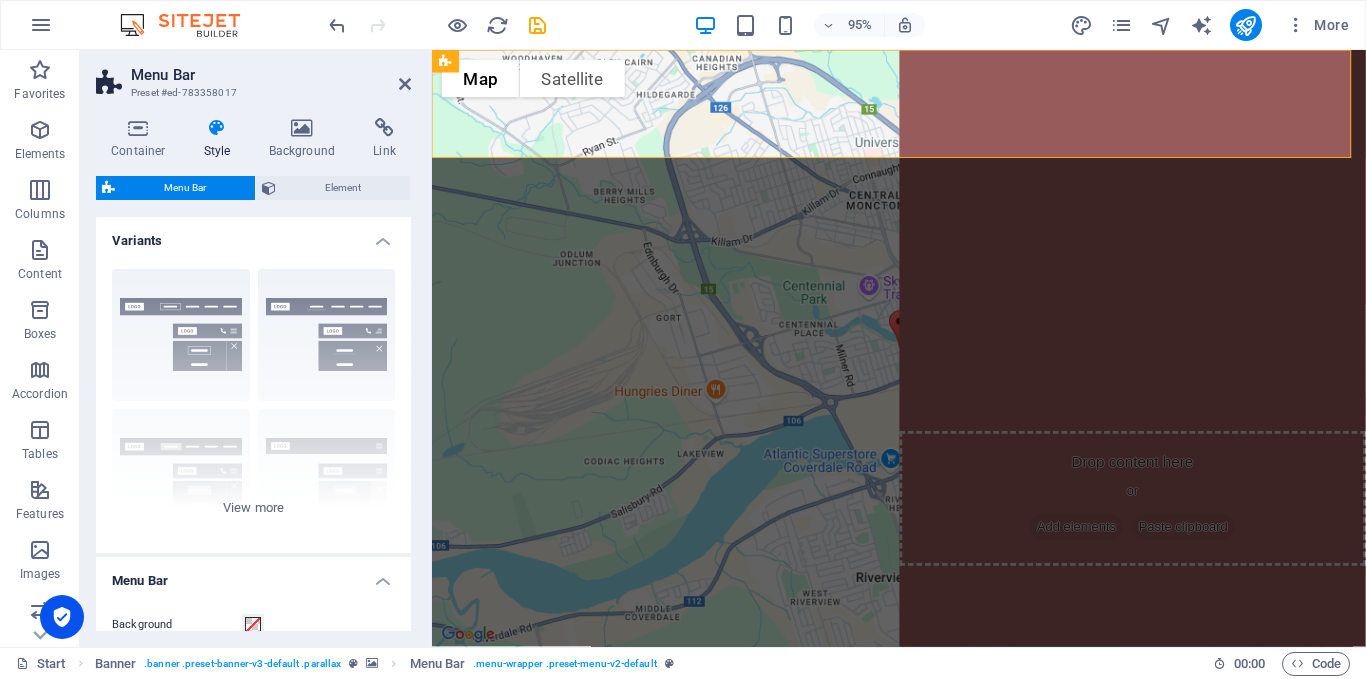click on "Style" at bounding box center (221, 139) 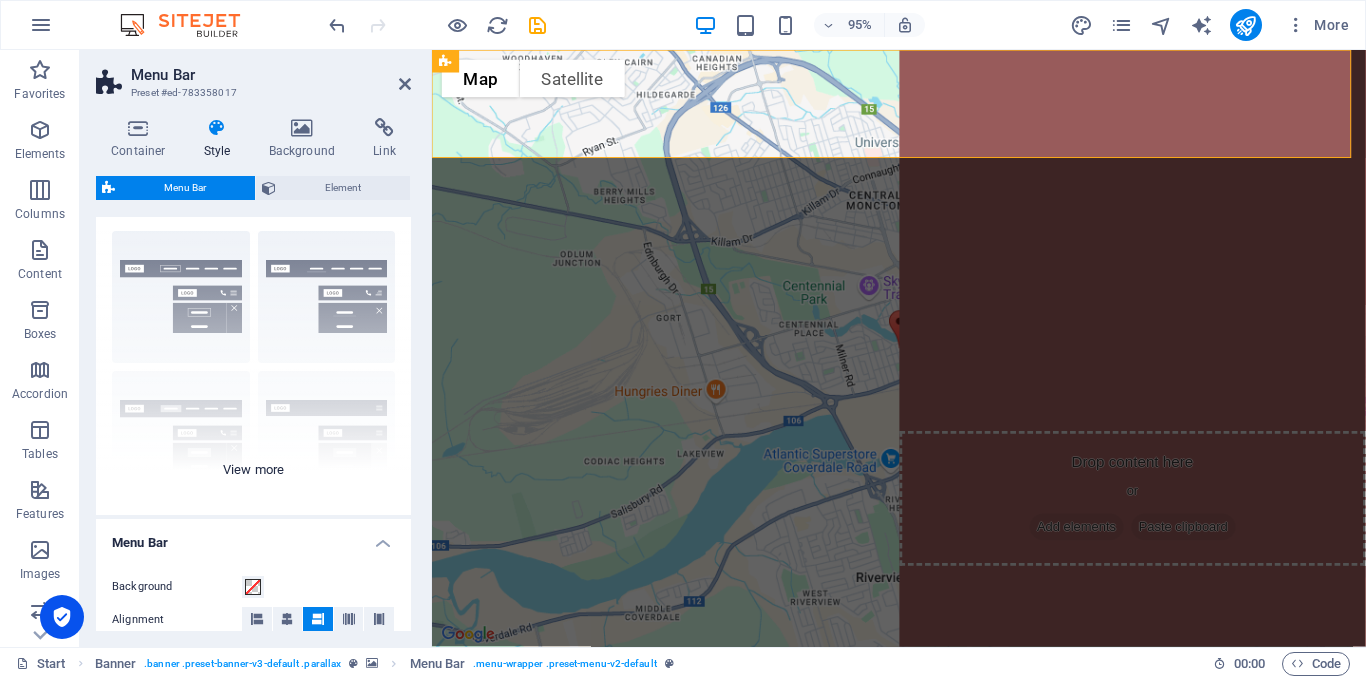 scroll, scrollTop: 0, scrollLeft: 0, axis: both 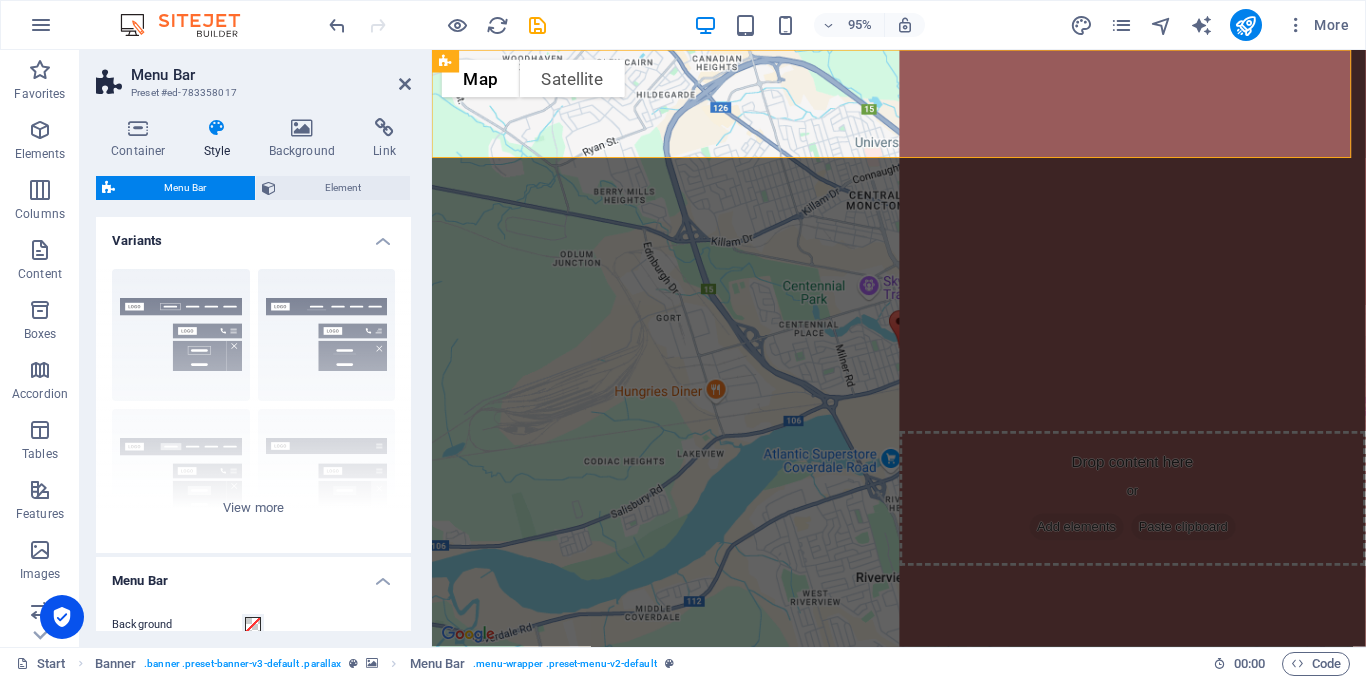 click on "Container Style Background Link Size Height Default px rem % vh vw Min. height None px rem % vh vw Width Default px rem % em vh vw Min. width None px rem % vh vw Content width Default Custom width Width Default px rem % em vh vw Min. width None px rem % vh vw Default padding Custom spacing Default content width and padding can be changed under Design. Edit design Layout (Flexbox) Alignment Determines the flex direction. Default Main axis Determine how elements should behave along the main axis inside this container (justify content). Default Side axis Control the vertical direction of the element inside of the container (align items). Default Wrap Default On Off Fill Controls the distances and direction of elements on the y-axis across several lines (align content). Default Accessibility ARIA helps assistive technologies (like screen readers) to understand the role, state, and behavior of web elements Role The ARIA role defines the purpose of an element.  None Alert Article Banner Comment Fan" at bounding box center [253, 374] 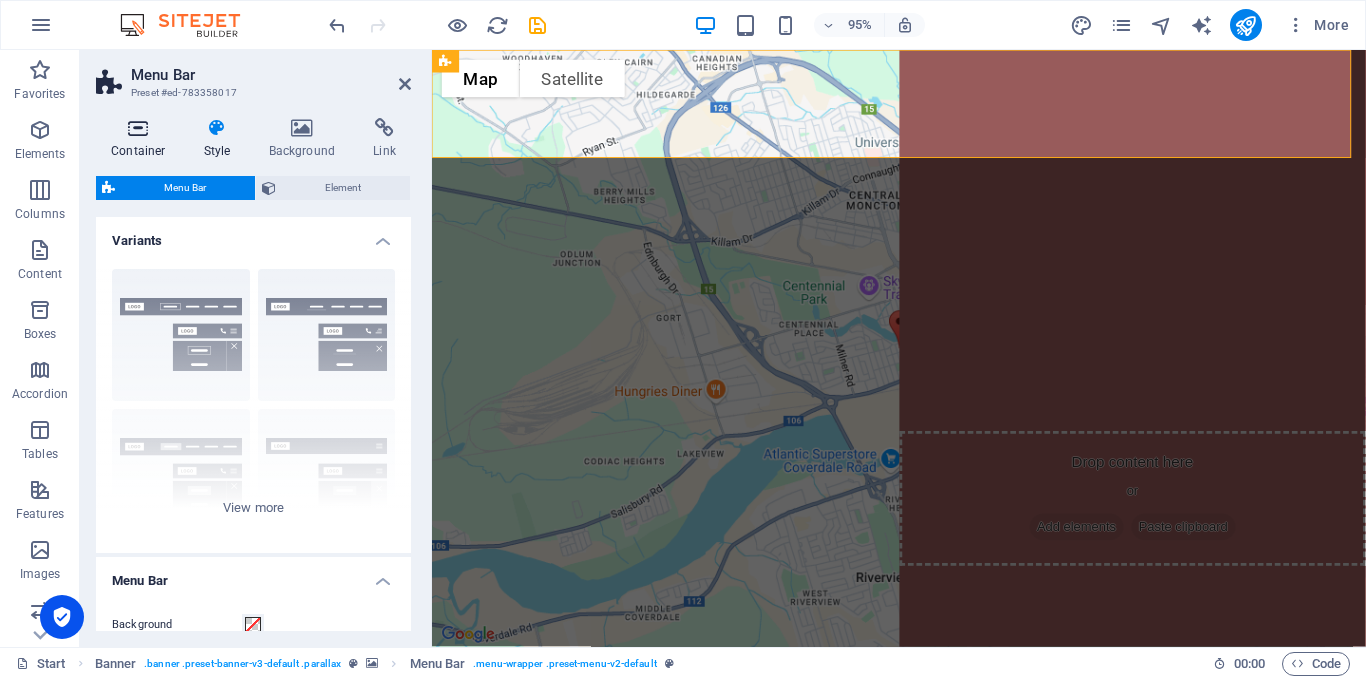 click on "Container" at bounding box center (142, 139) 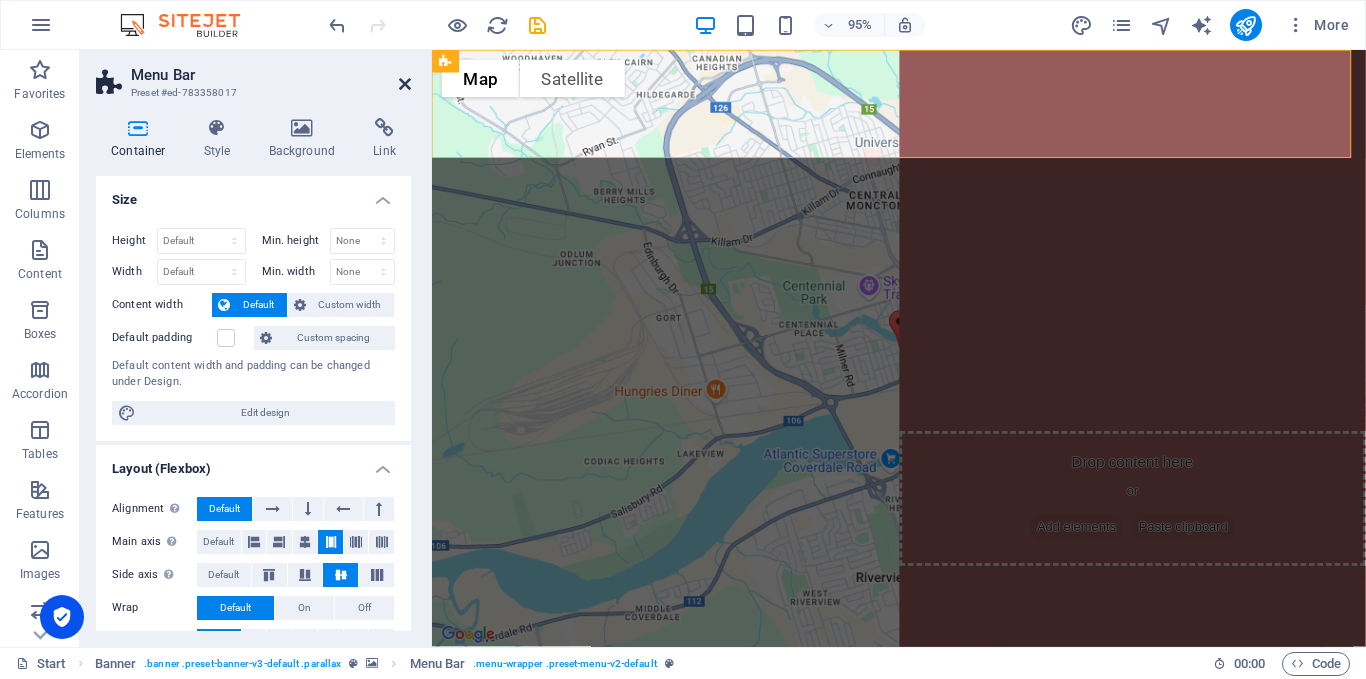 click at bounding box center (405, 84) 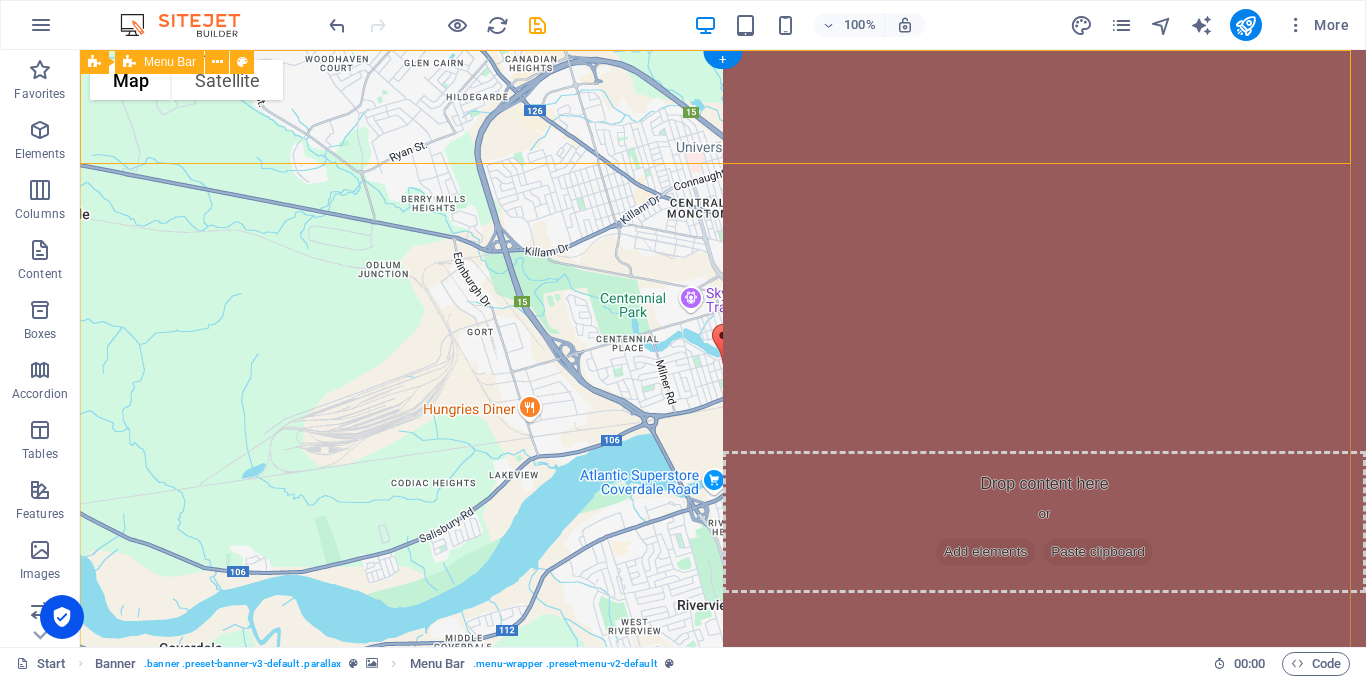 click on "Home About Contact" at bounding box center (723, 757) 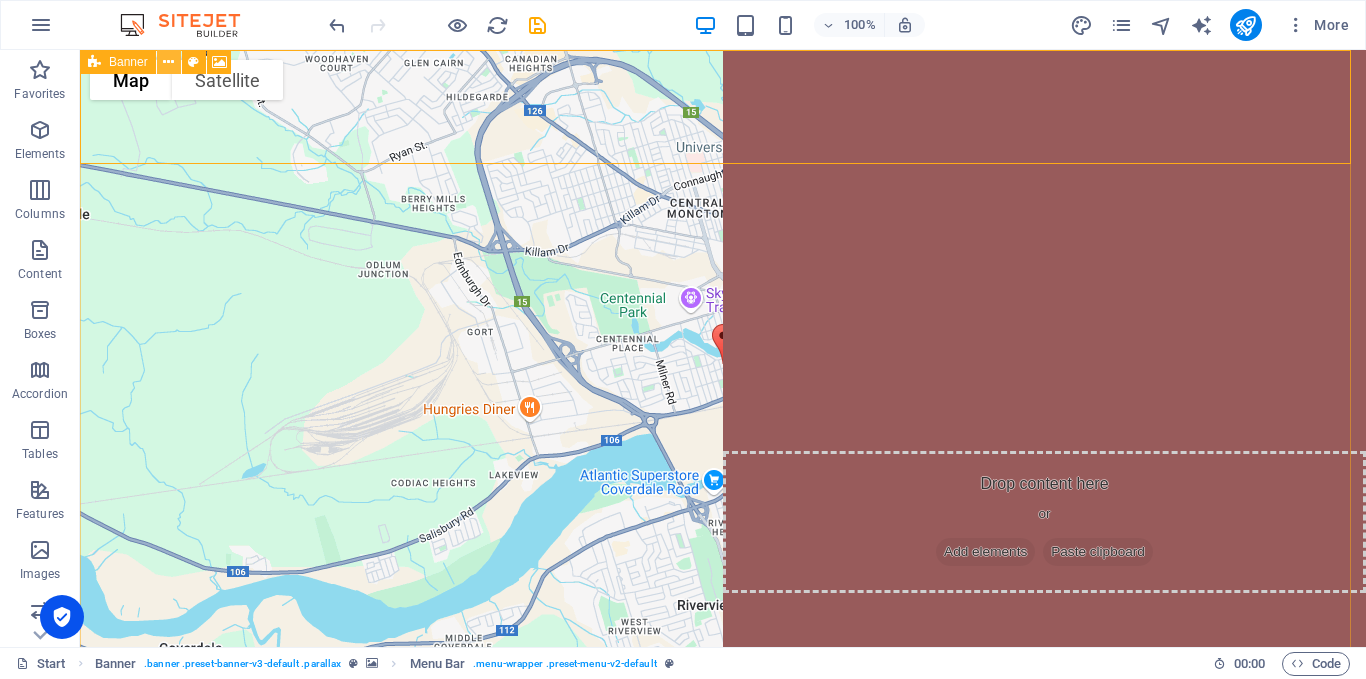 click at bounding box center [168, 62] 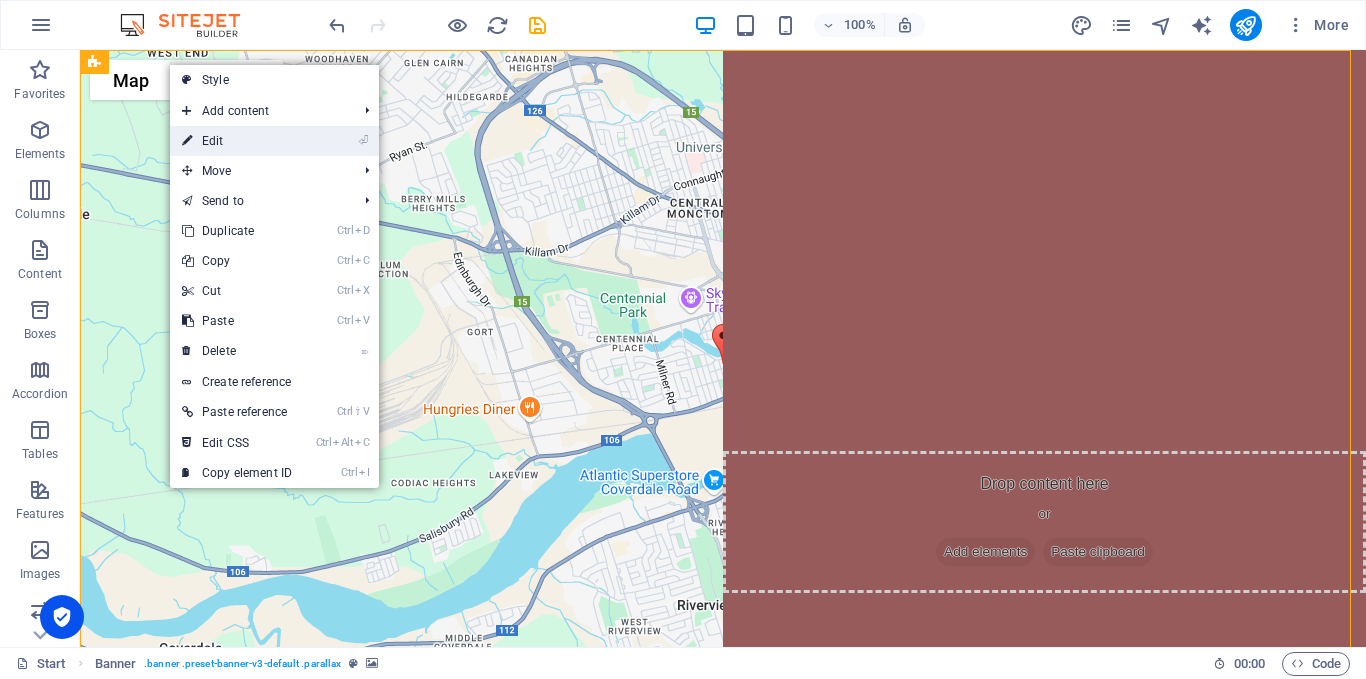 click on "⏎  Edit" at bounding box center [237, 141] 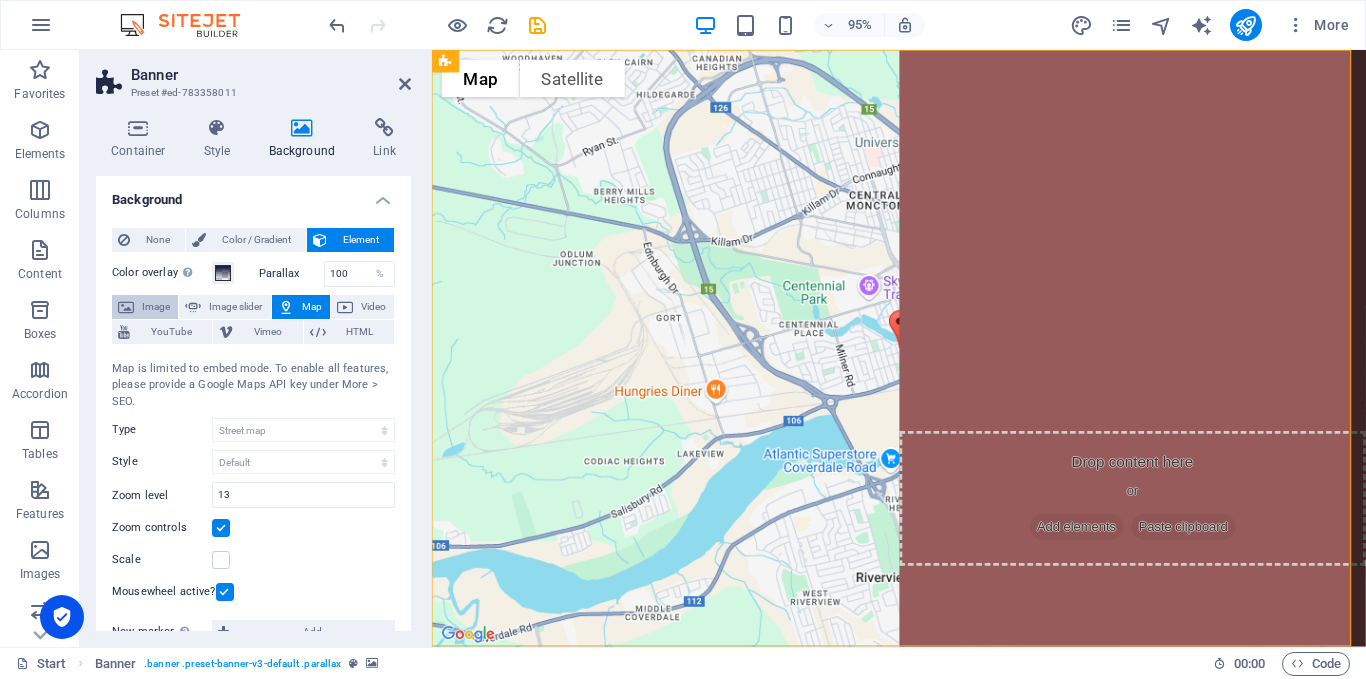 click on "Image" at bounding box center (156, 307) 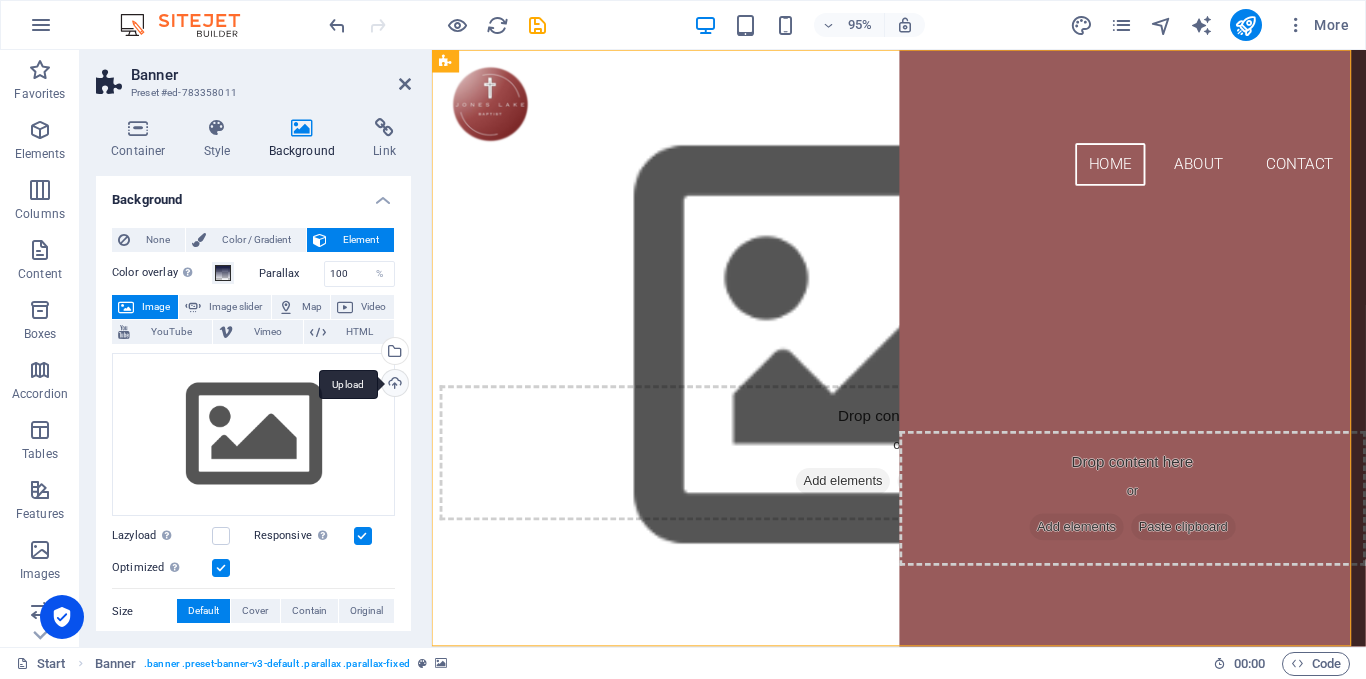 click on "Upload" at bounding box center [393, 385] 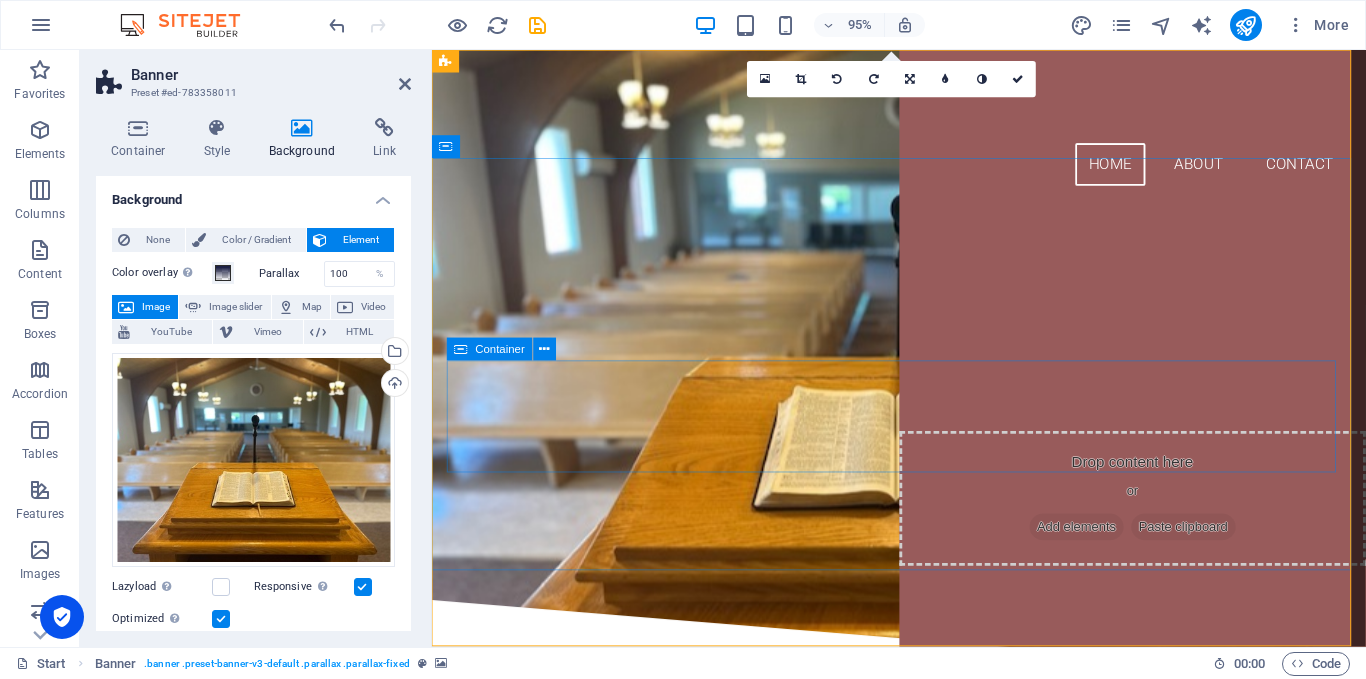 click on "Drop content here or  Add elements  Paste clipboard" at bounding box center (924, 474) 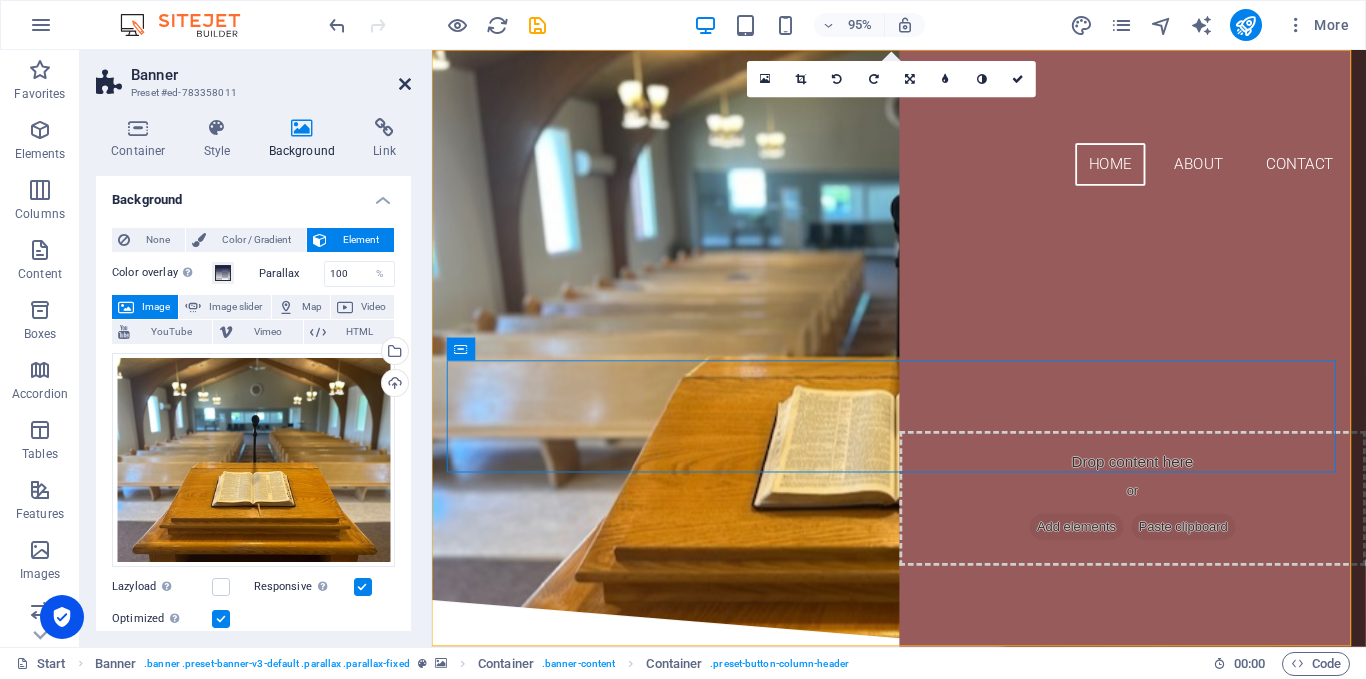click at bounding box center [405, 84] 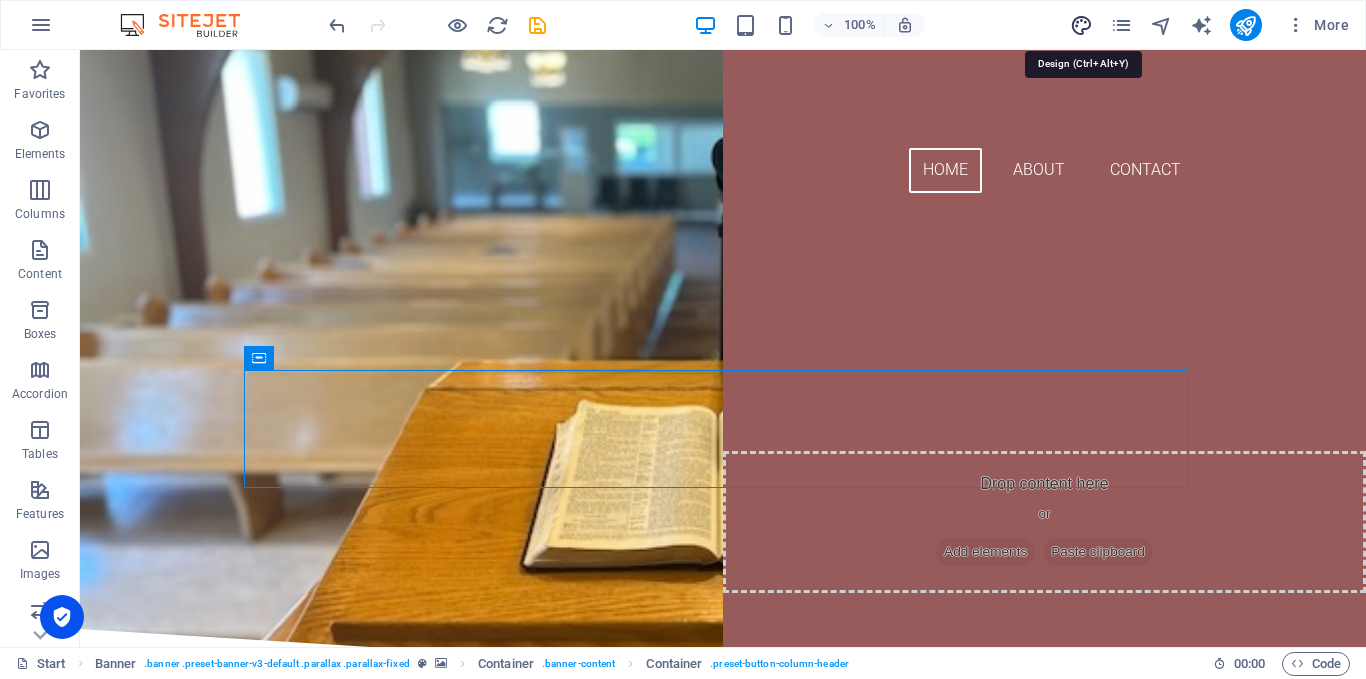 click at bounding box center (1081, 25) 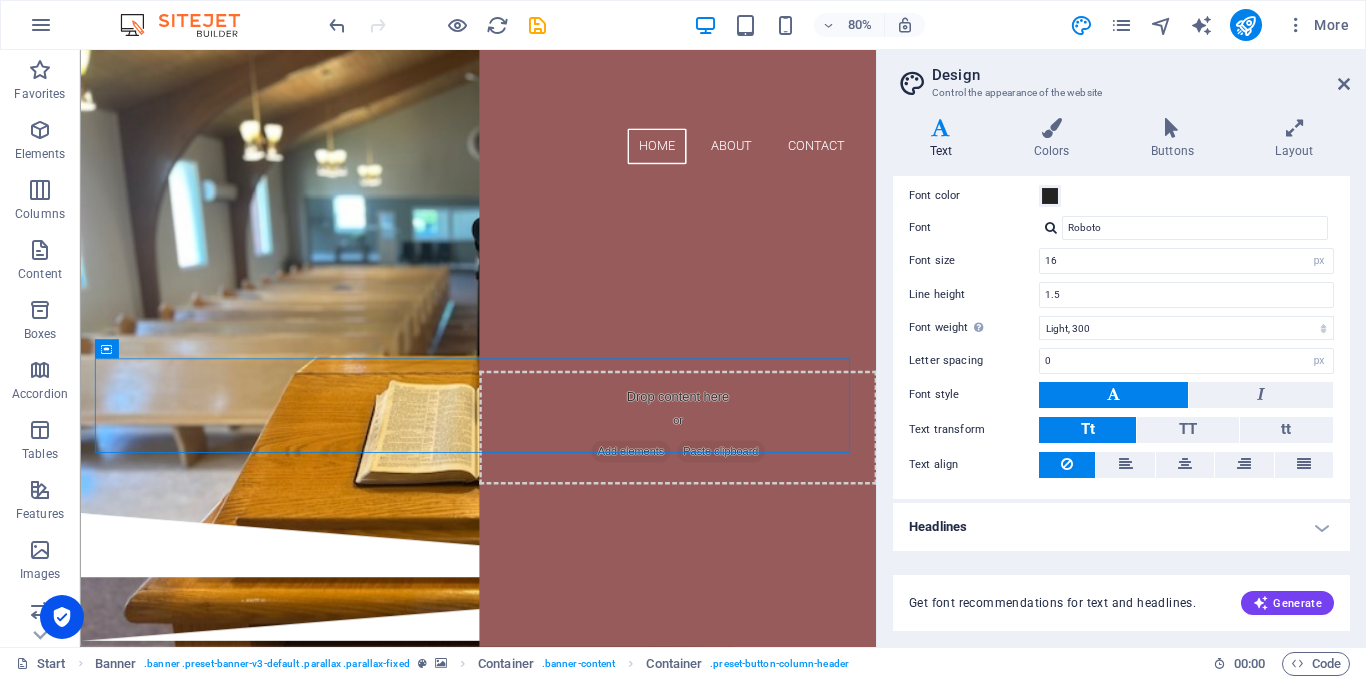 scroll, scrollTop: 0, scrollLeft: 0, axis: both 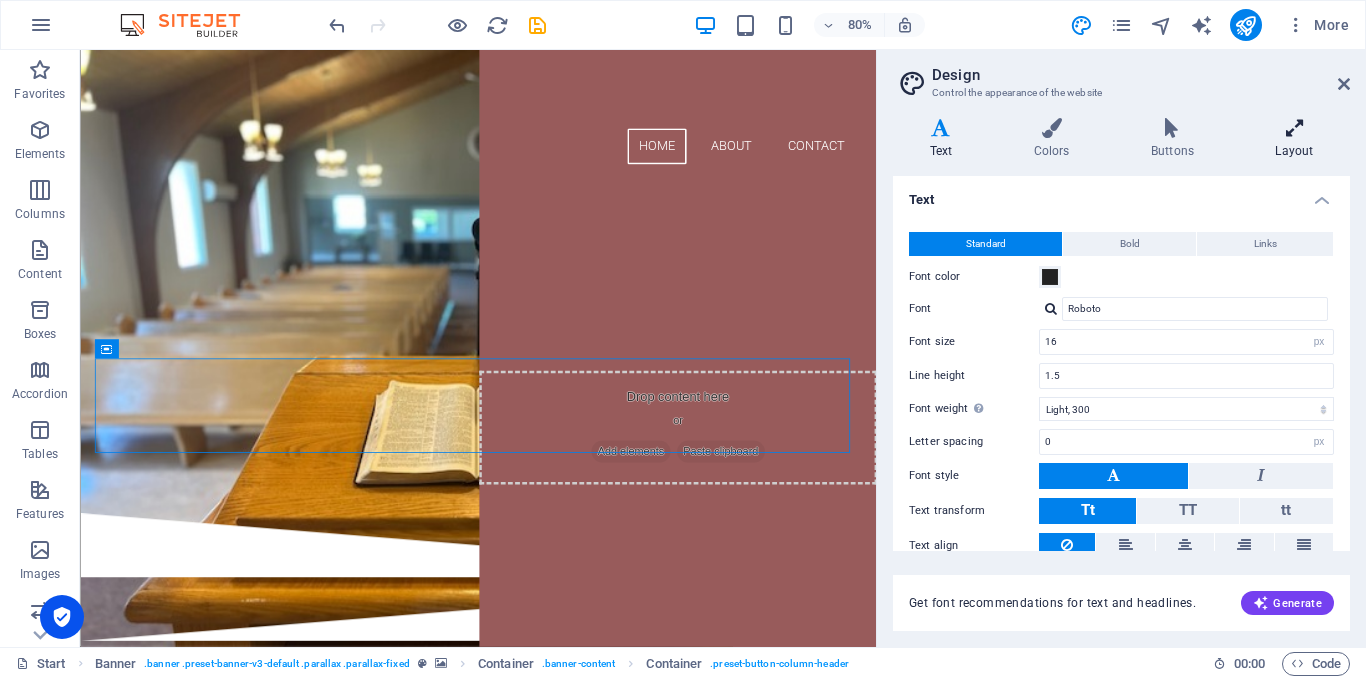 click at bounding box center [1294, 128] 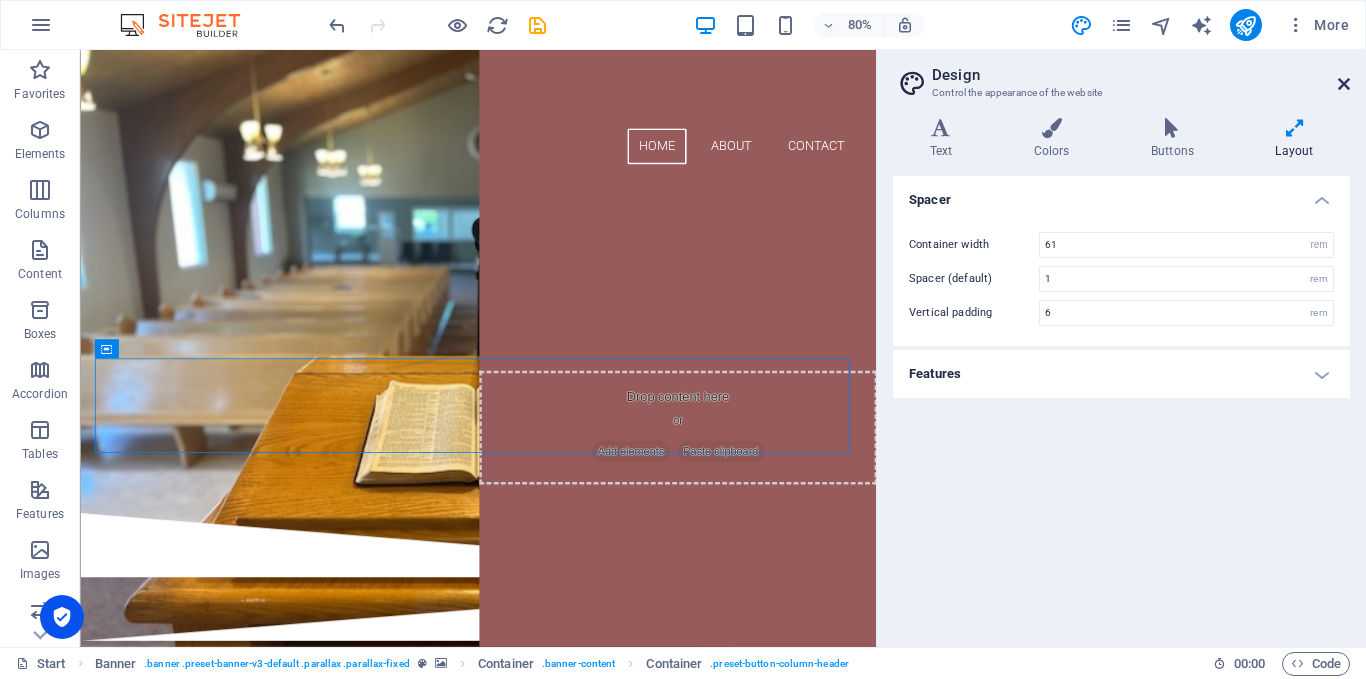 click at bounding box center (1344, 84) 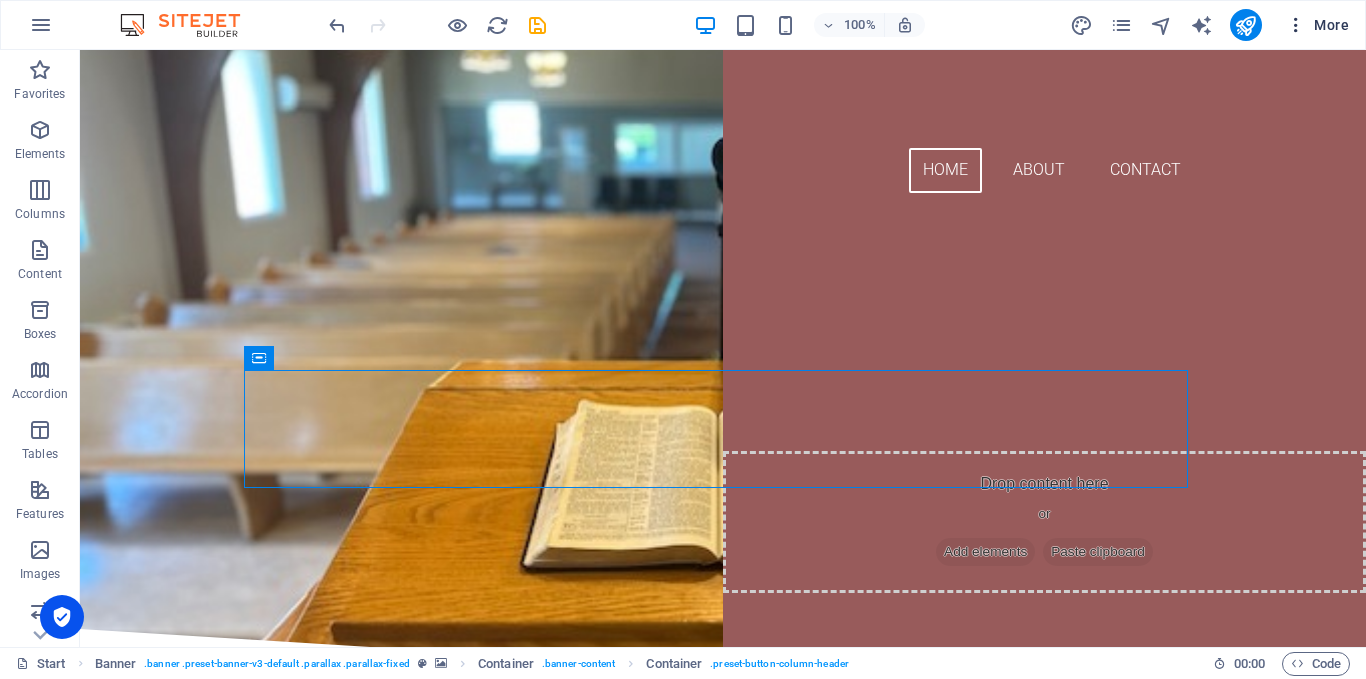 click at bounding box center [1296, 25] 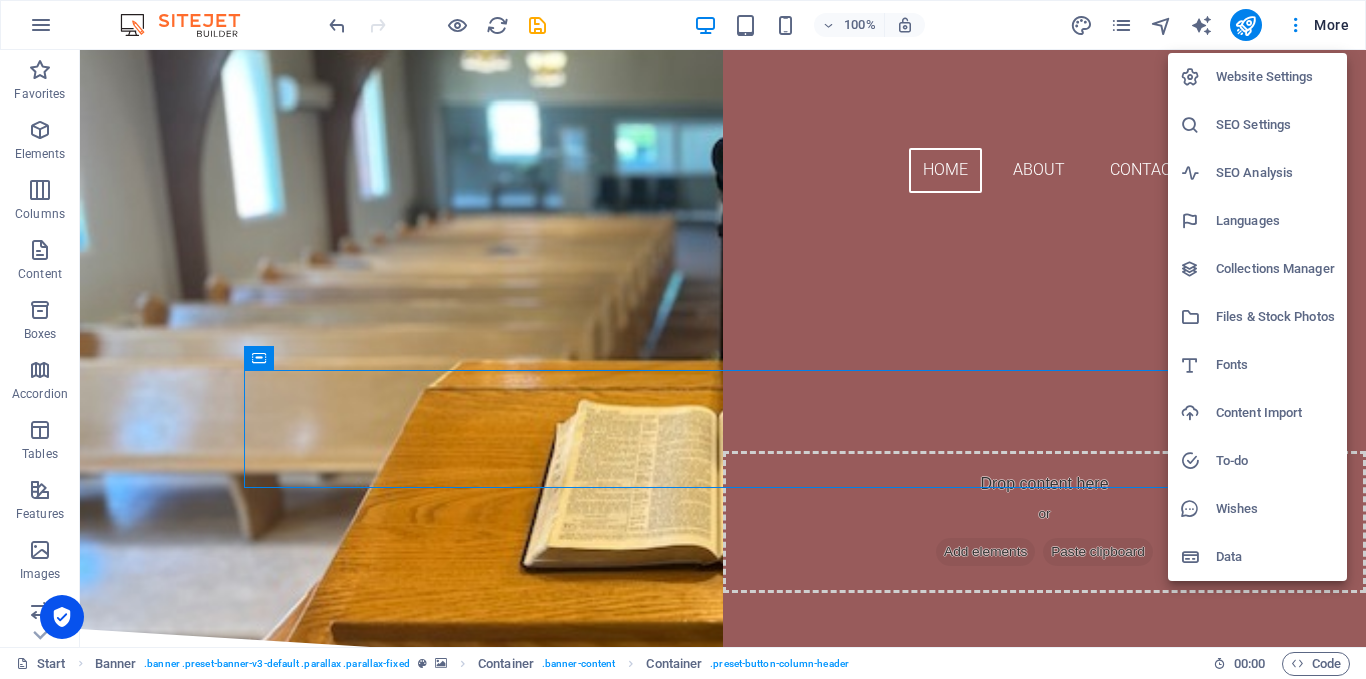 click on "Website Settings" at bounding box center (1275, 77) 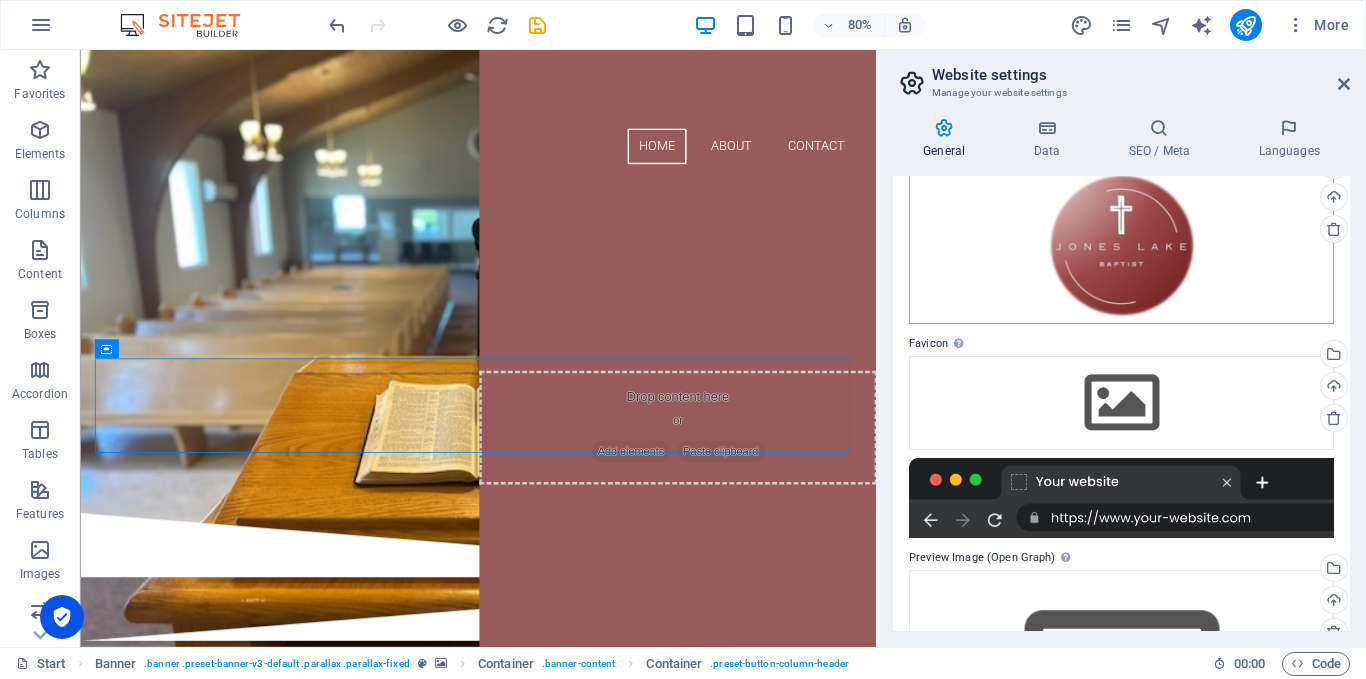 scroll, scrollTop: 0, scrollLeft: 0, axis: both 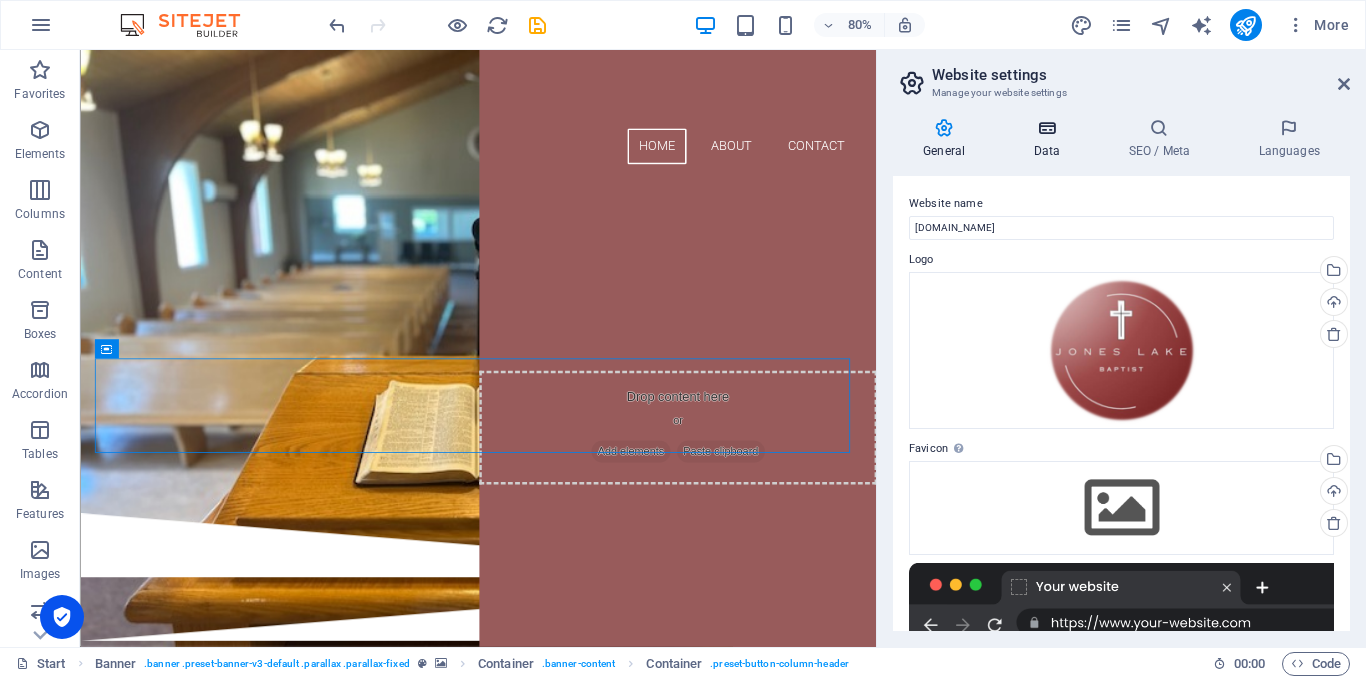 click at bounding box center [1046, 128] 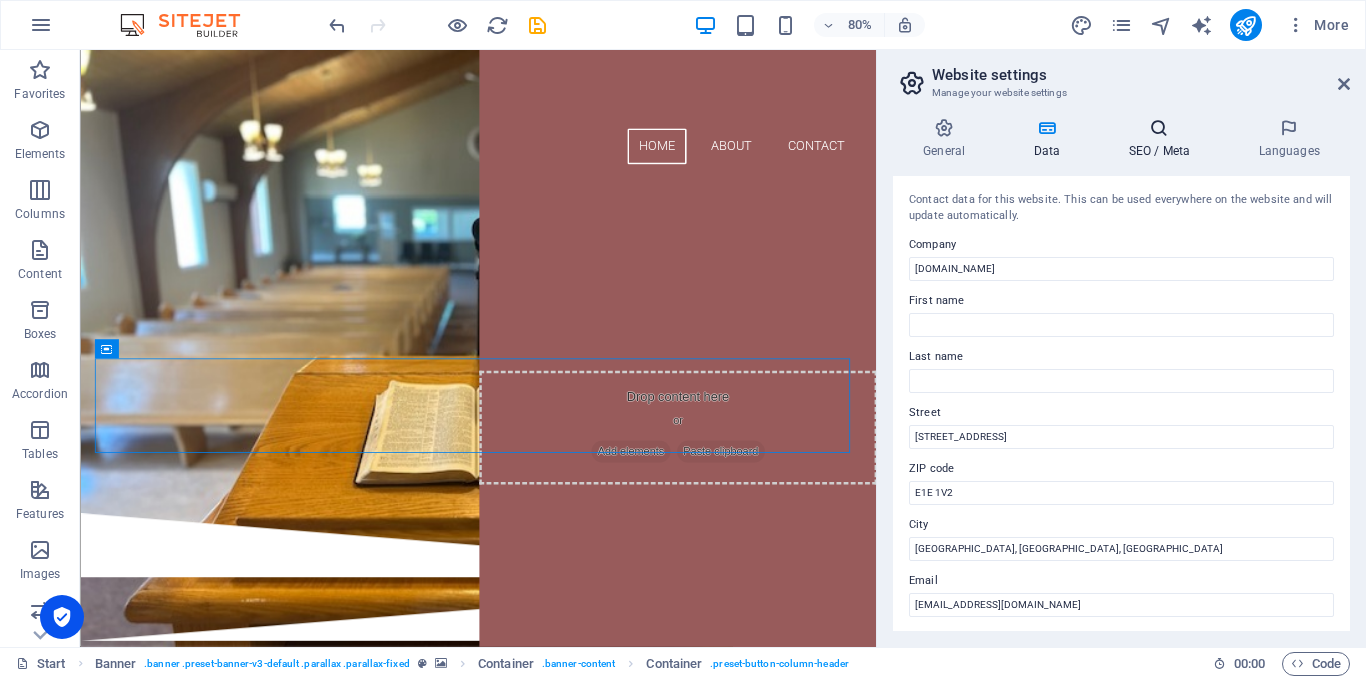 click at bounding box center (1159, 128) 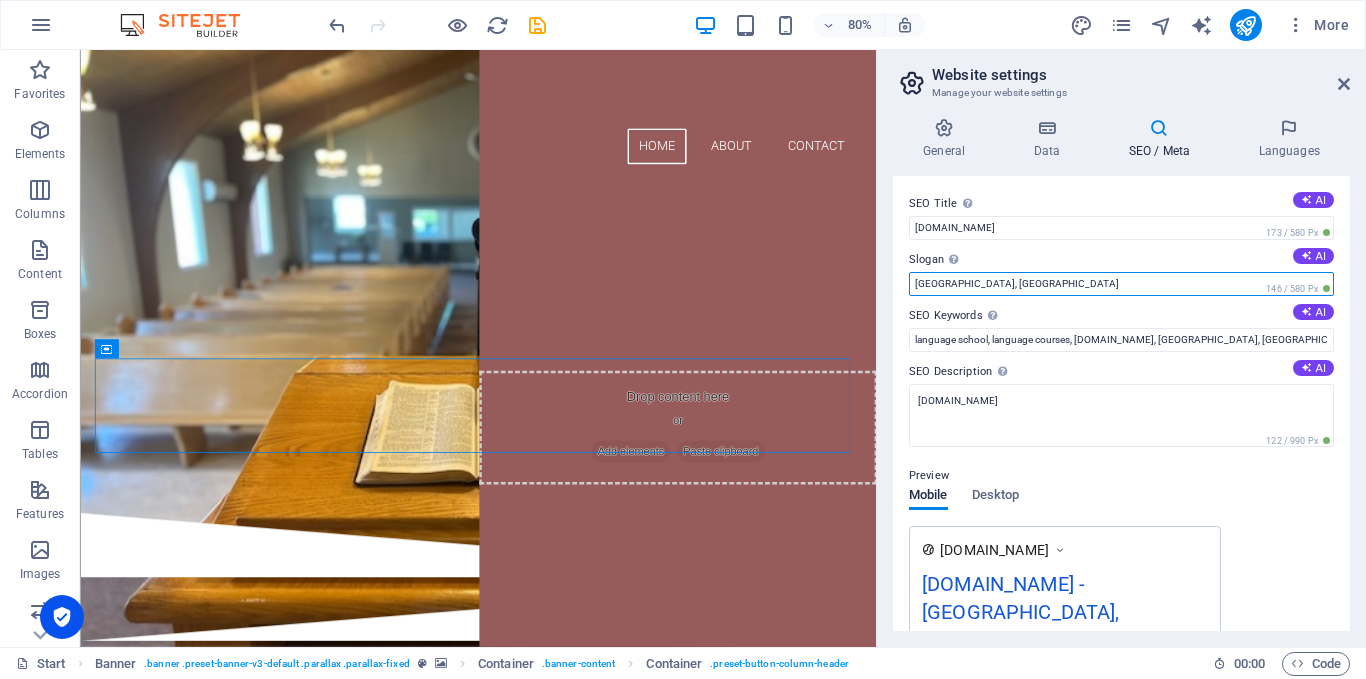click on "[GEOGRAPHIC_DATA], [GEOGRAPHIC_DATA]" at bounding box center (1121, 284) 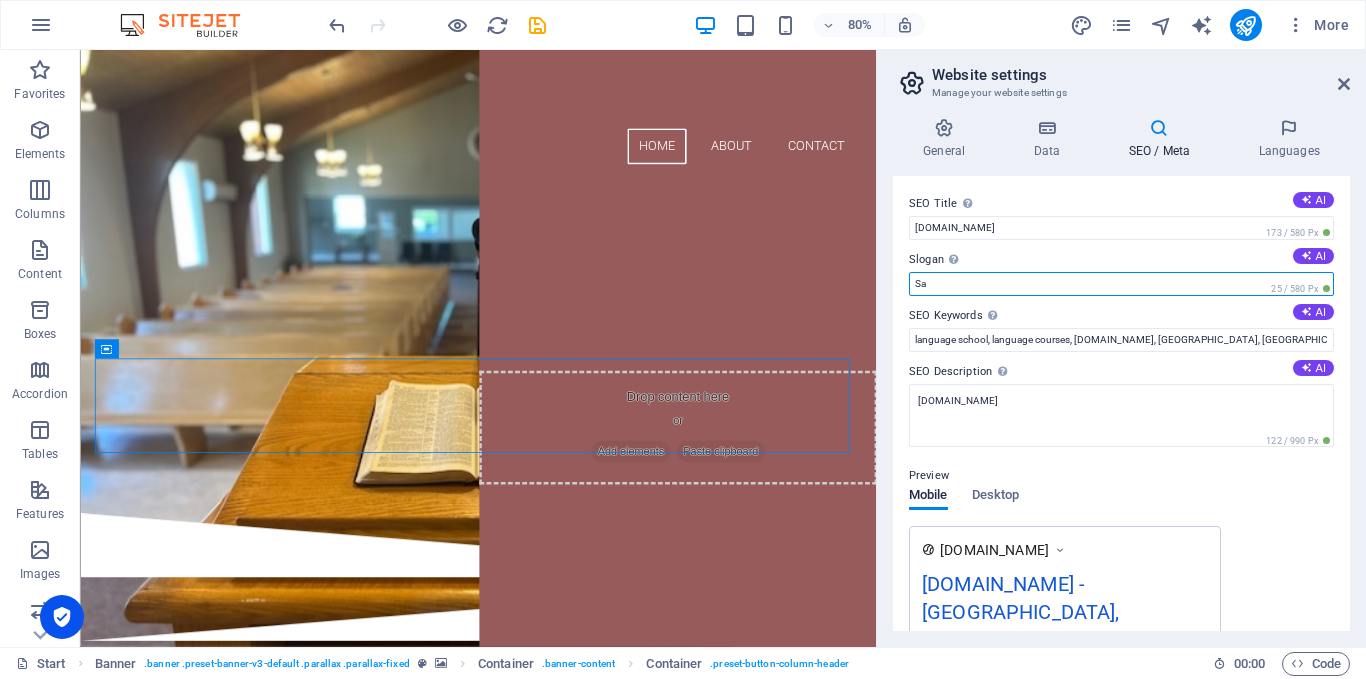 type on "S" 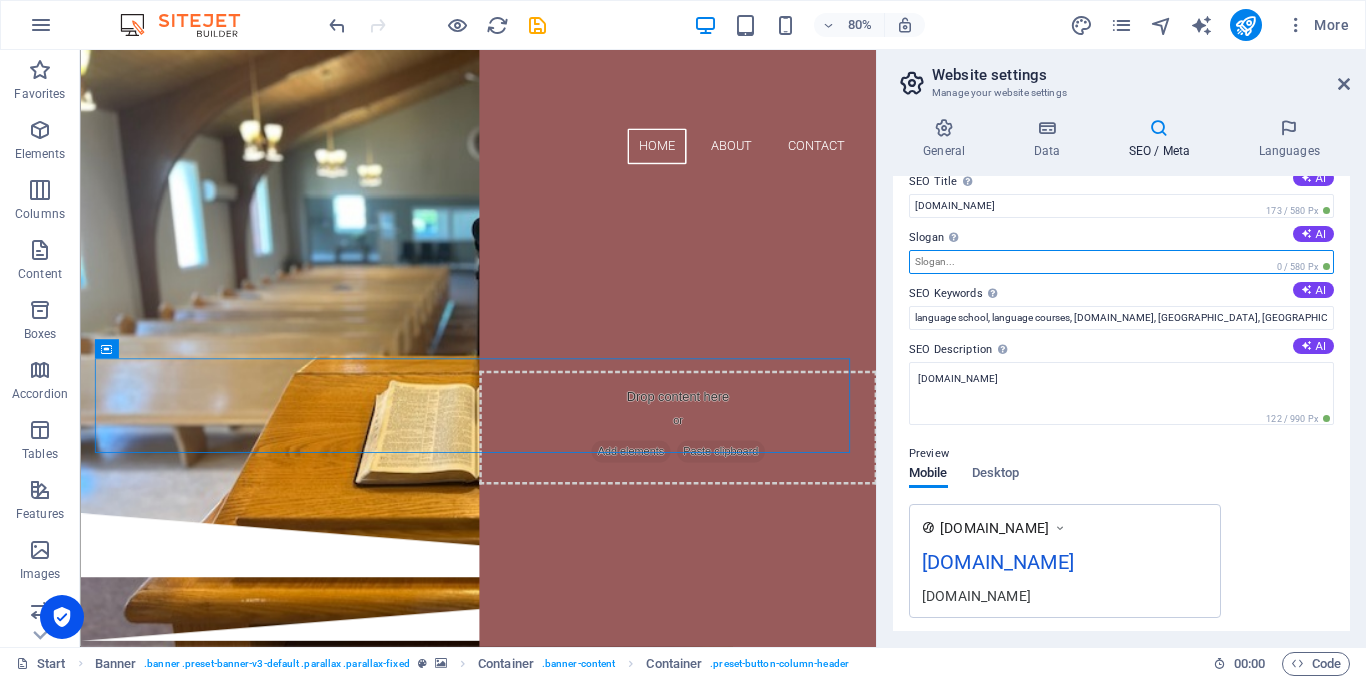 scroll, scrollTop: 2, scrollLeft: 0, axis: vertical 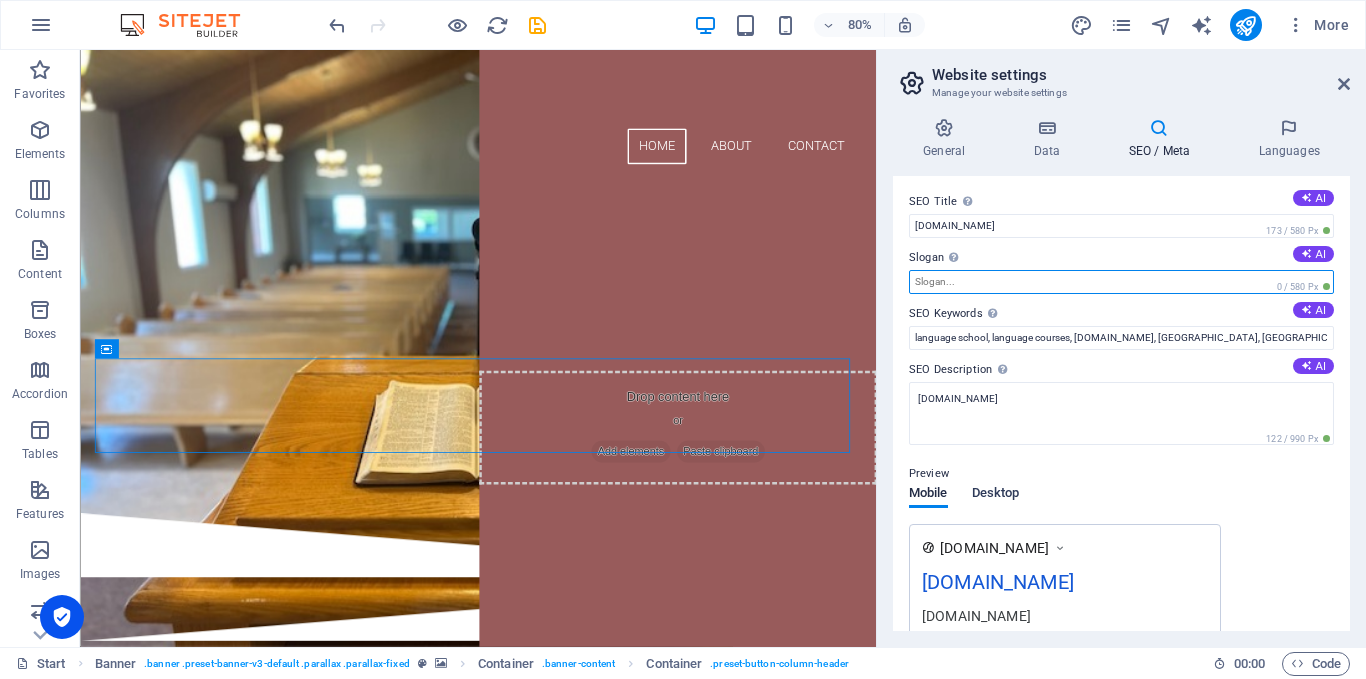 type 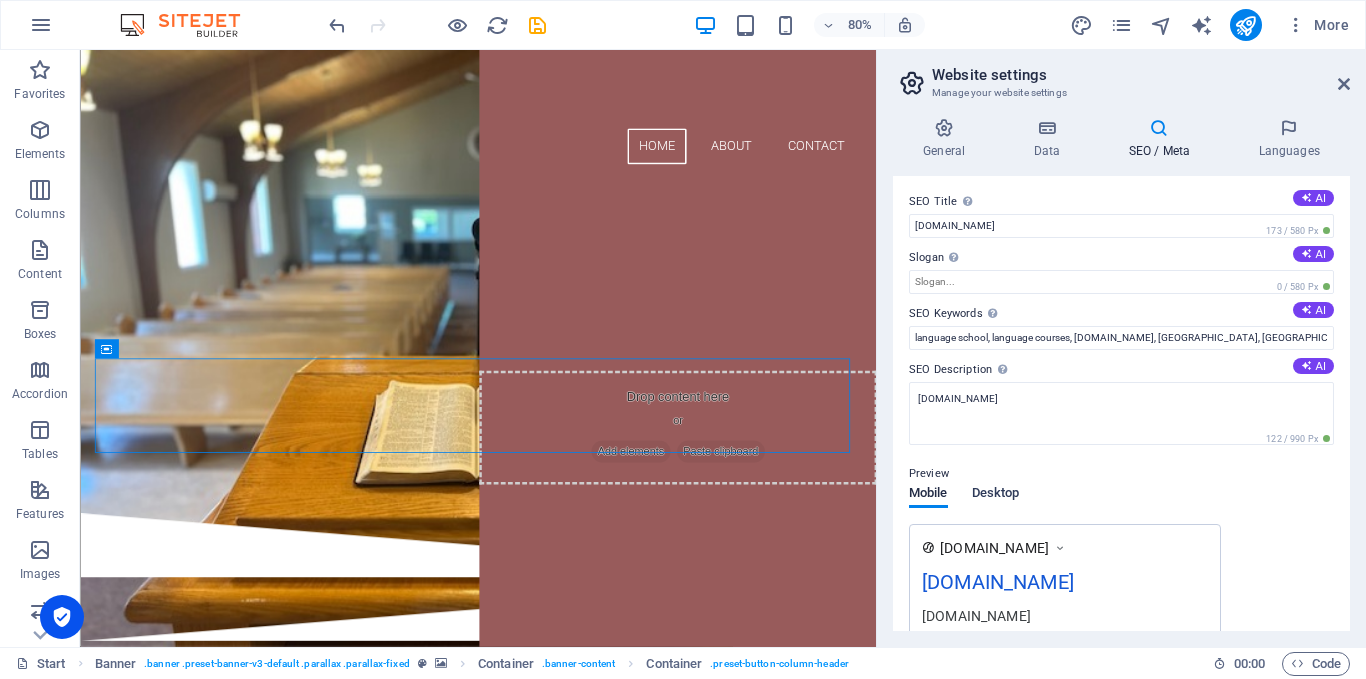 click on "Desktop" at bounding box center [996, 495] 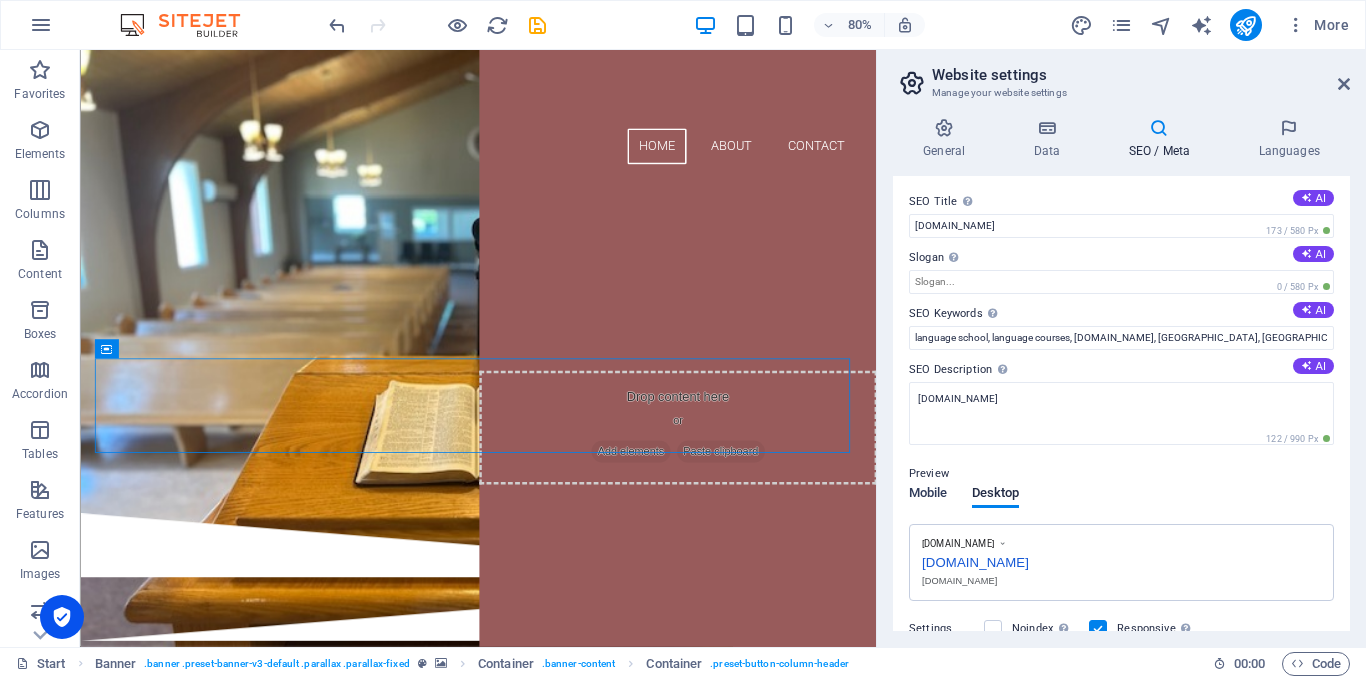 click on "Mobile" at bounding box center (928, 495) 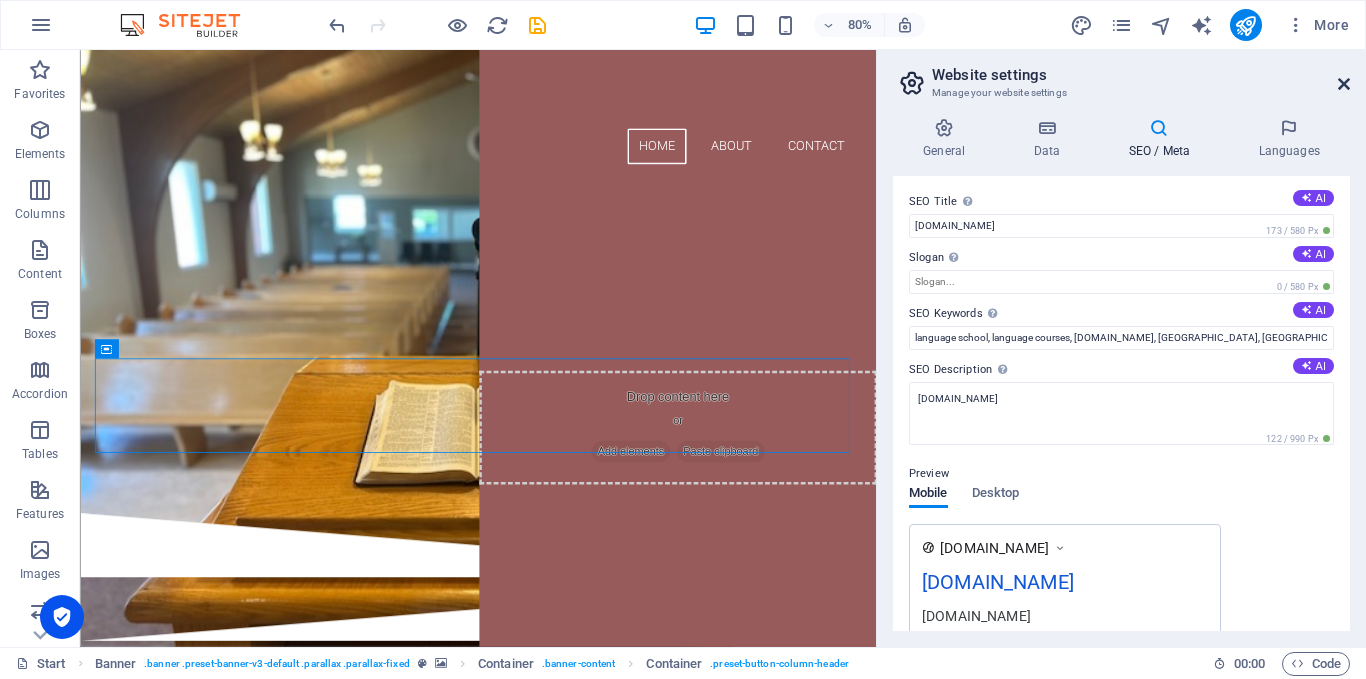 click at bounding box center [1344, 84] 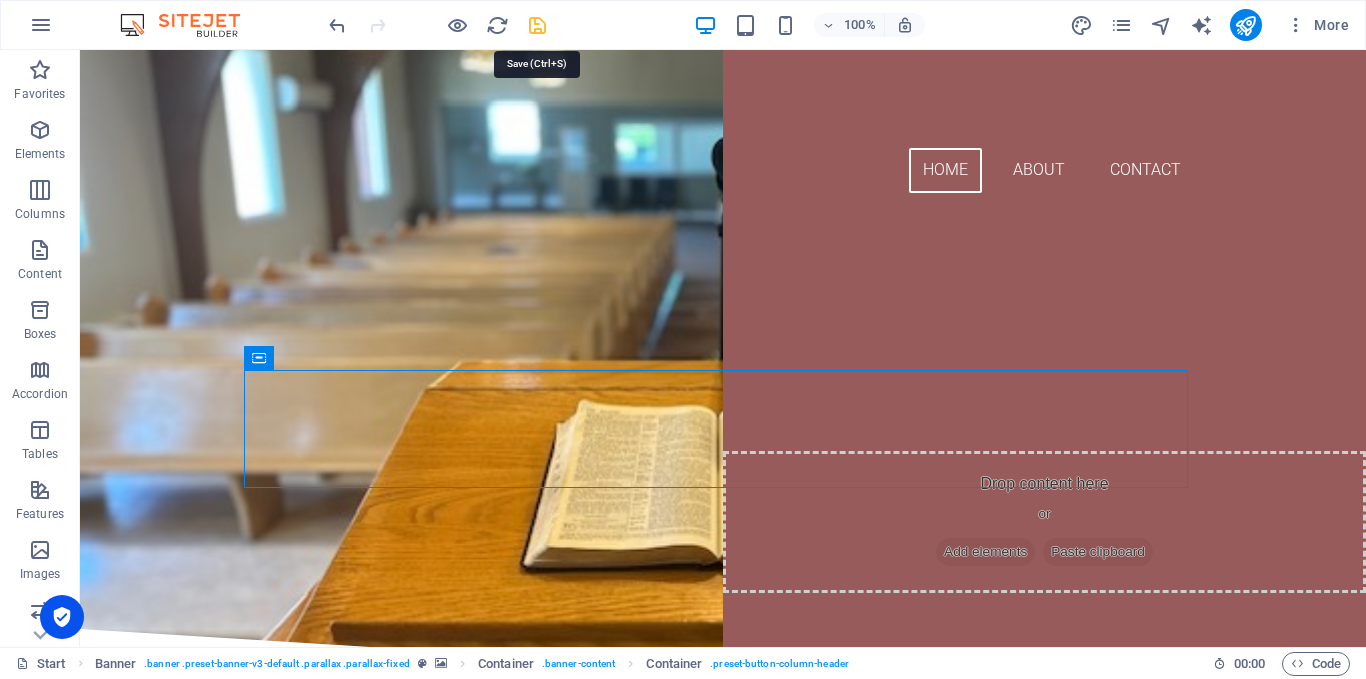 click at bounding box center (537, 25) 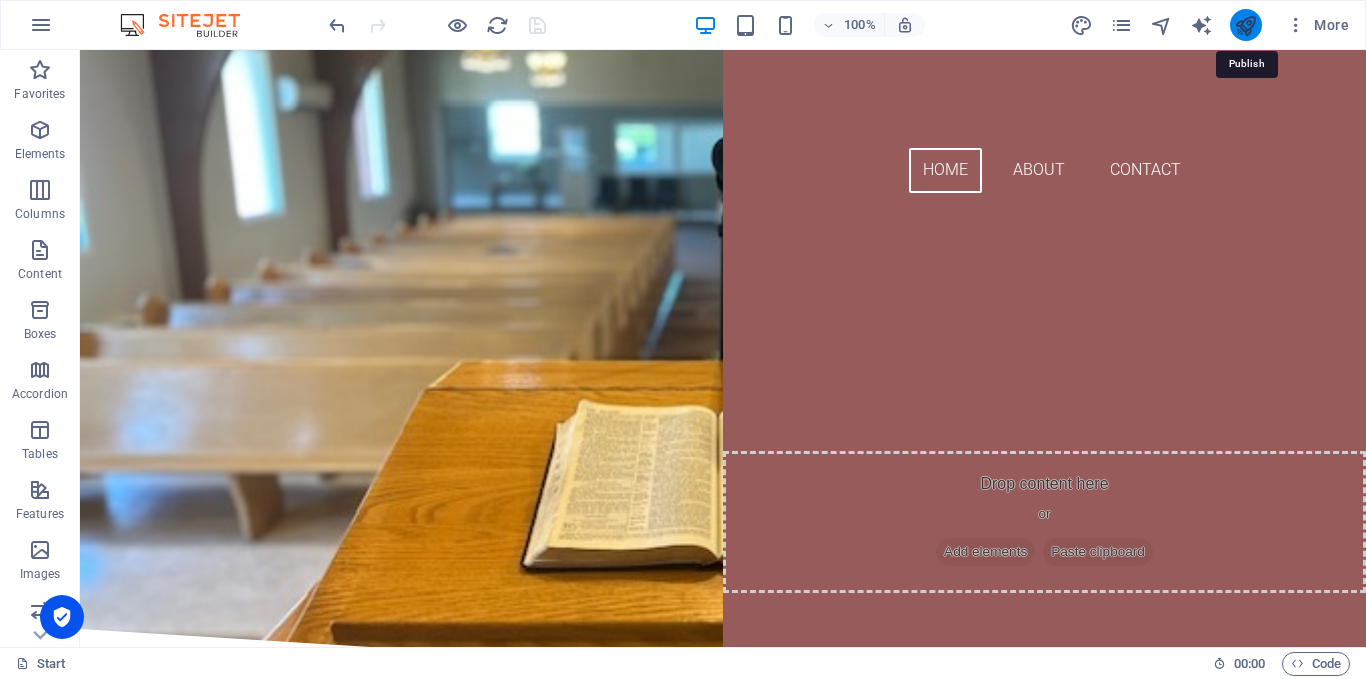 click at bounding box center [1245, 25] 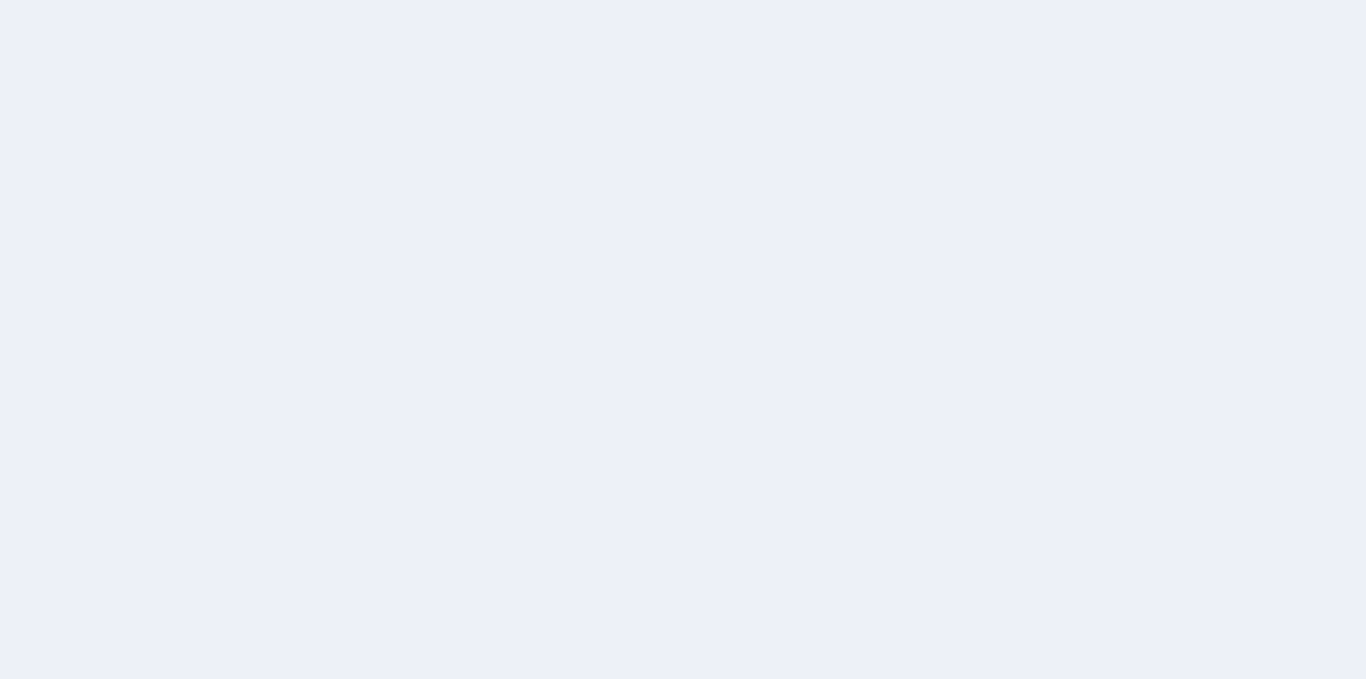 scroll, scrollTop: 0, scrollLeft: 0, axis: both 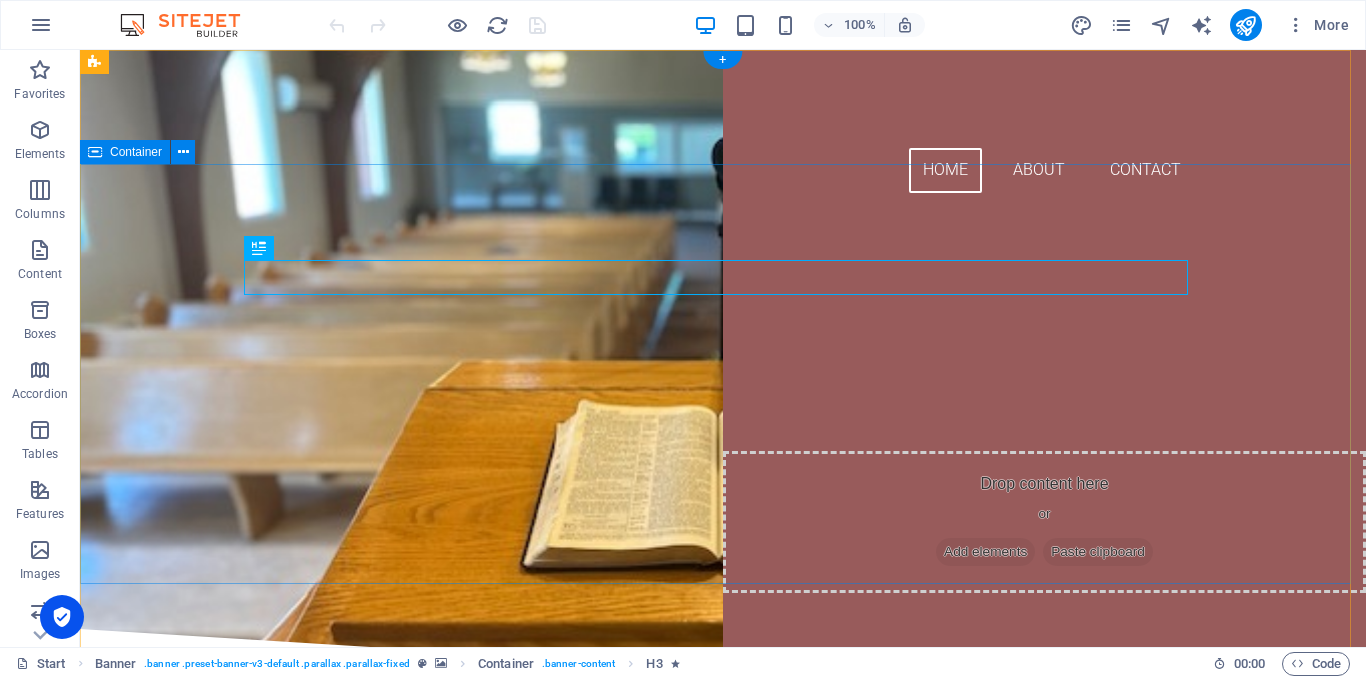 click on "Ministering to greater moncton jones lake baptist church Drop content here or  Add elements  Paste clipboard" at bounding box center (723, 419) 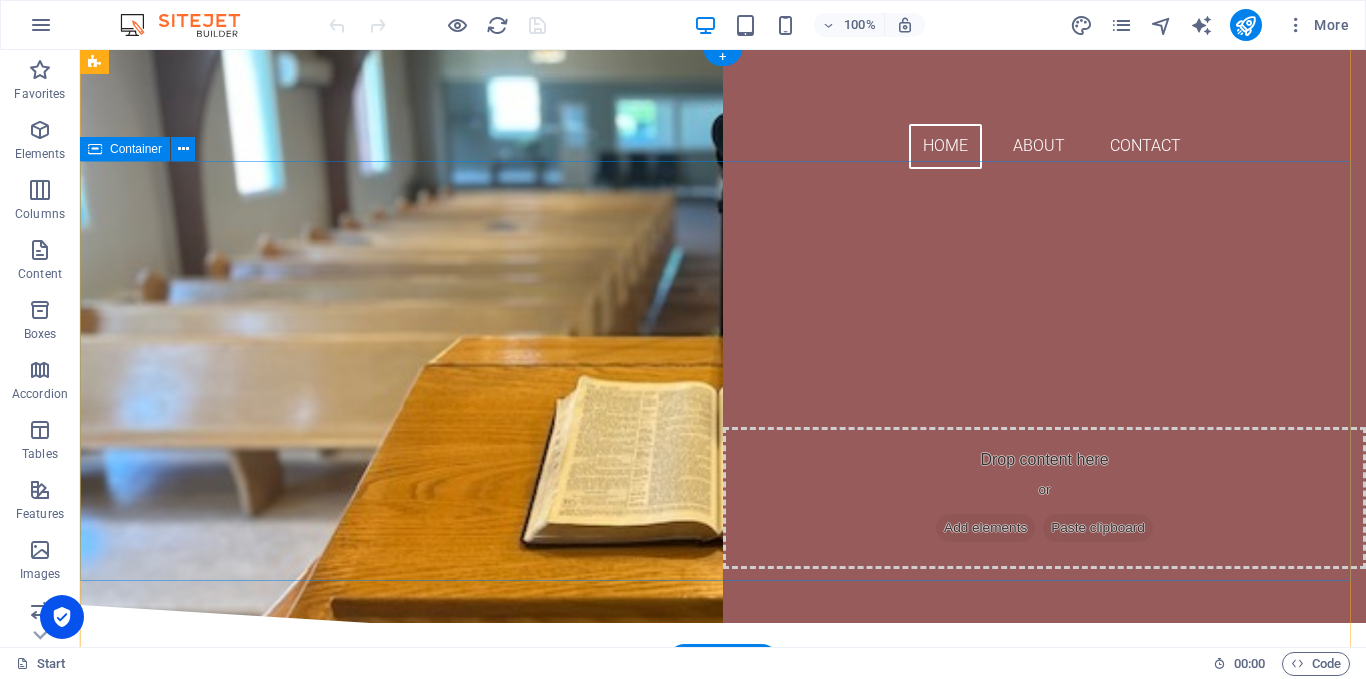 scroll, scrollTop: 0, scrollLeft: 0, axis: both 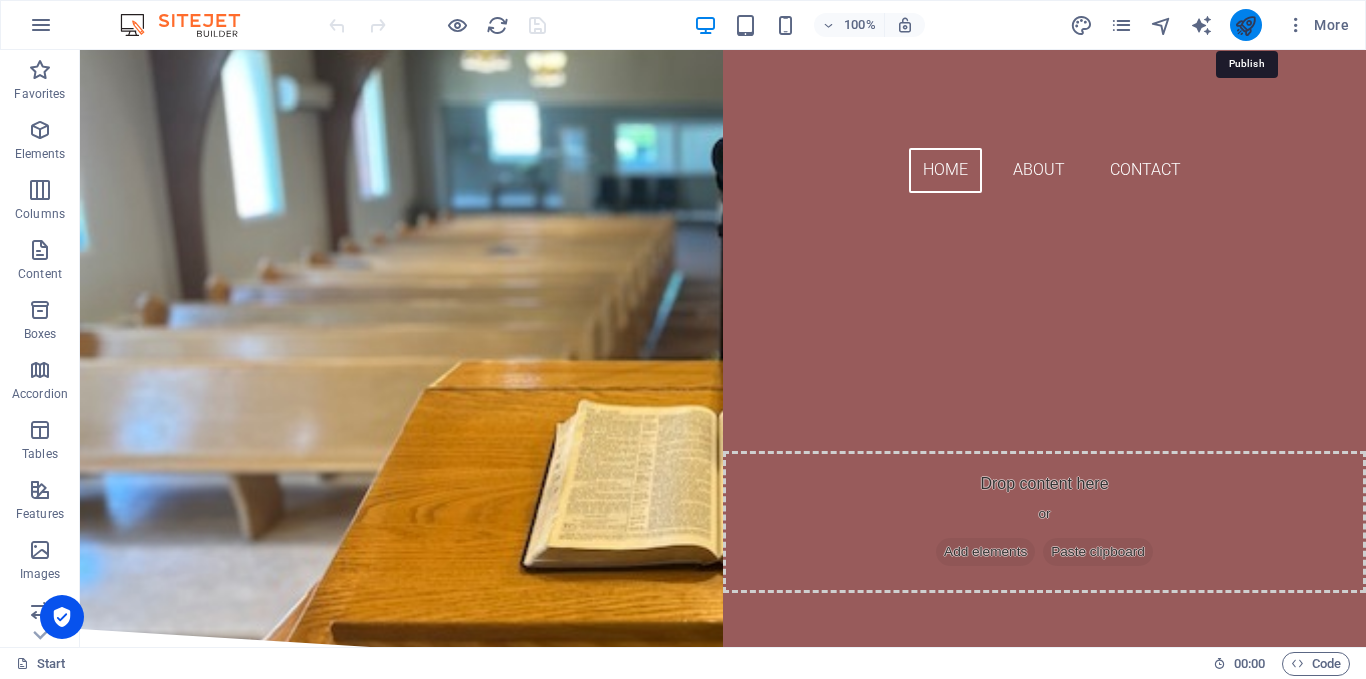 click at bounding box center (1245, 25) 